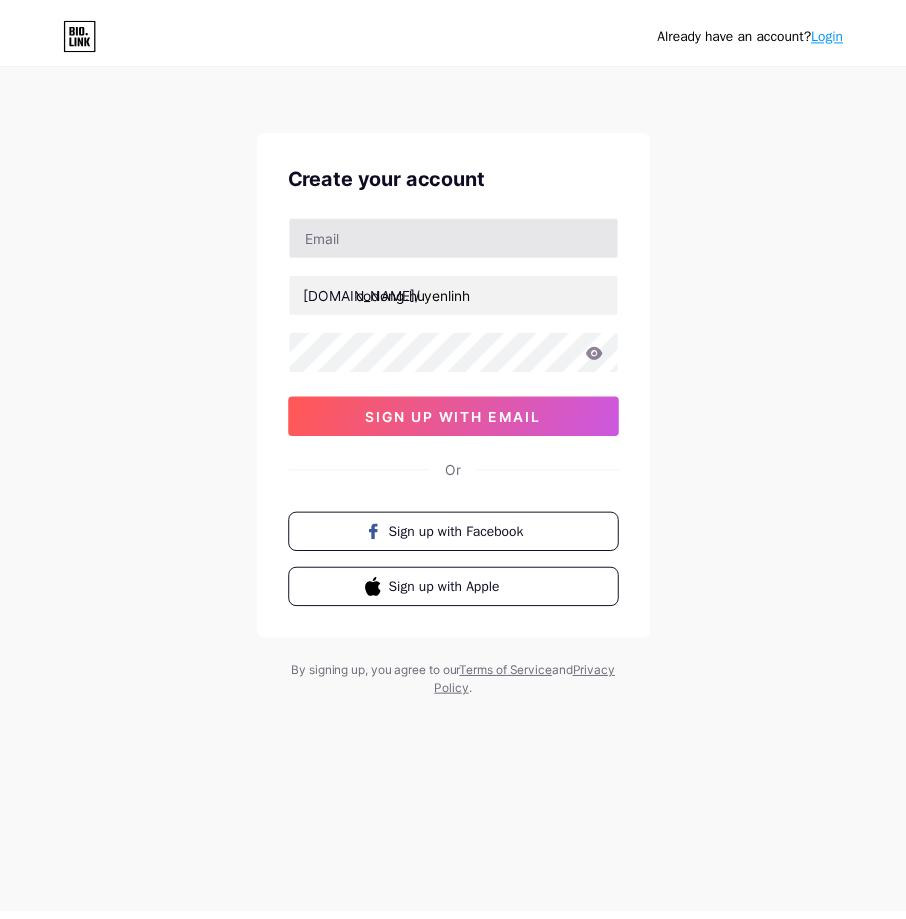 scroll, scrollTop: 0, scrollLeft: 0, axis: both 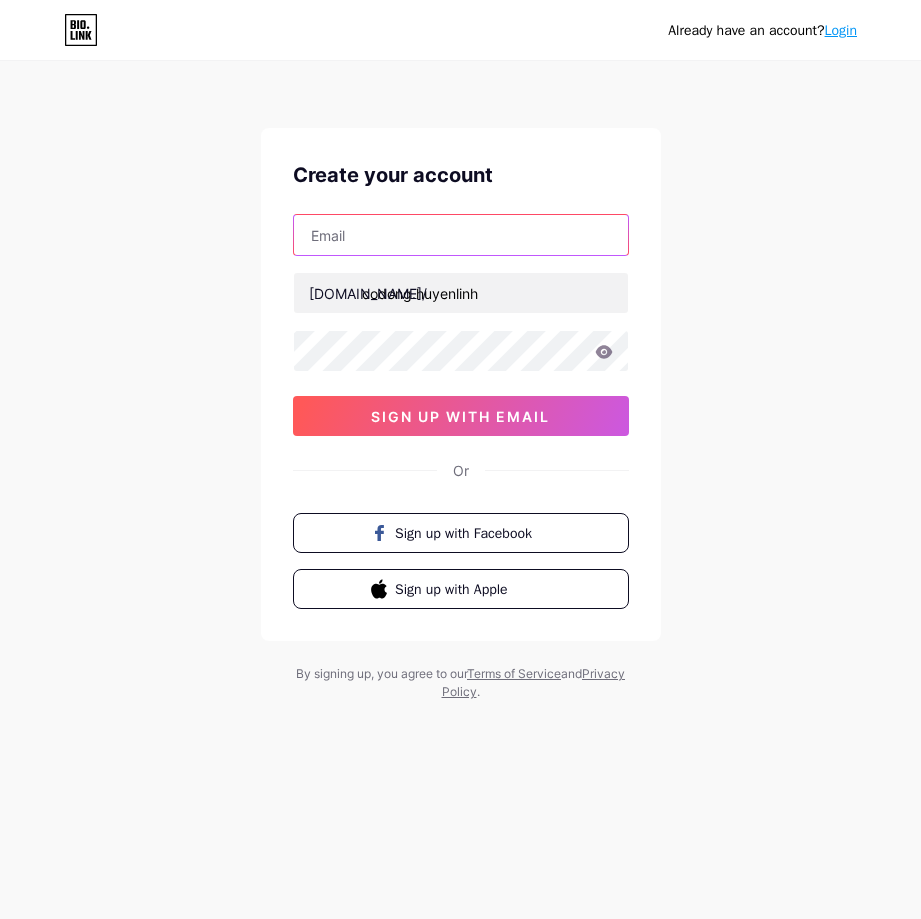 click at bounding box center (461, 235) 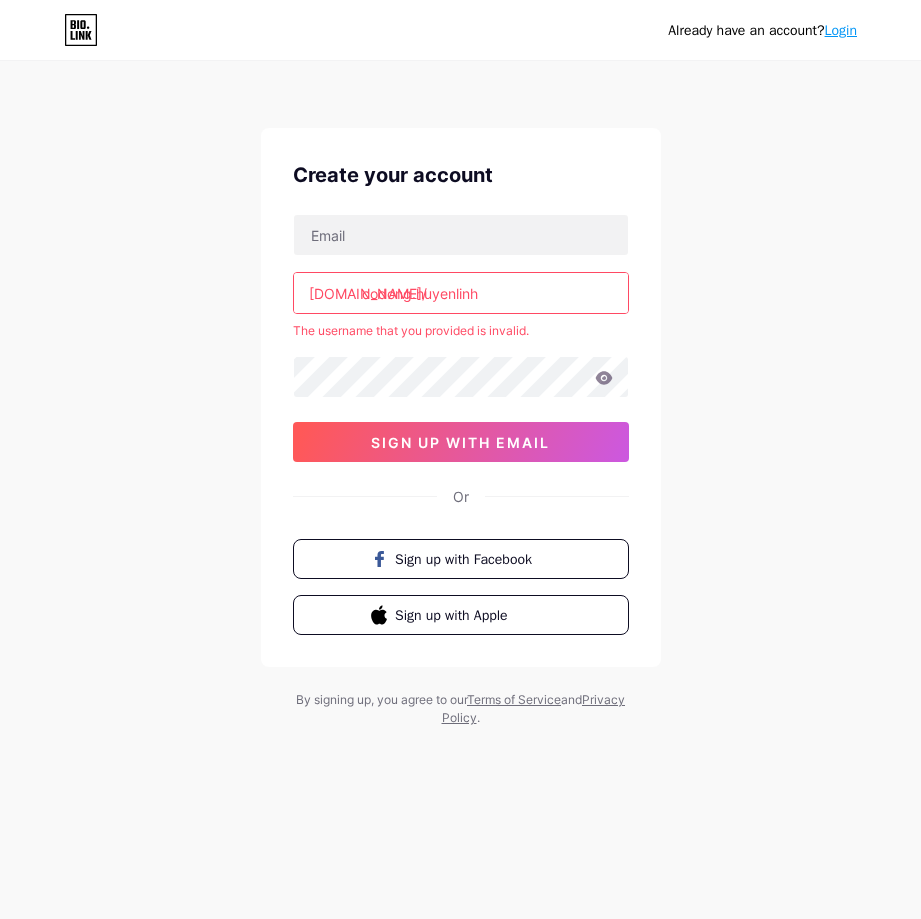 click on "Already have an account?  Login   Create your account         [DOMAIN_NAME]/   [DOMAIN_NAME]     The username that you provided is invalid.                 sign up with email         Or       Sign up with Facebook
Sign up with Apple
By signing up, you agree to our  Terms of Service  and  Privacy Policy ." at bounding box center [460, 395] 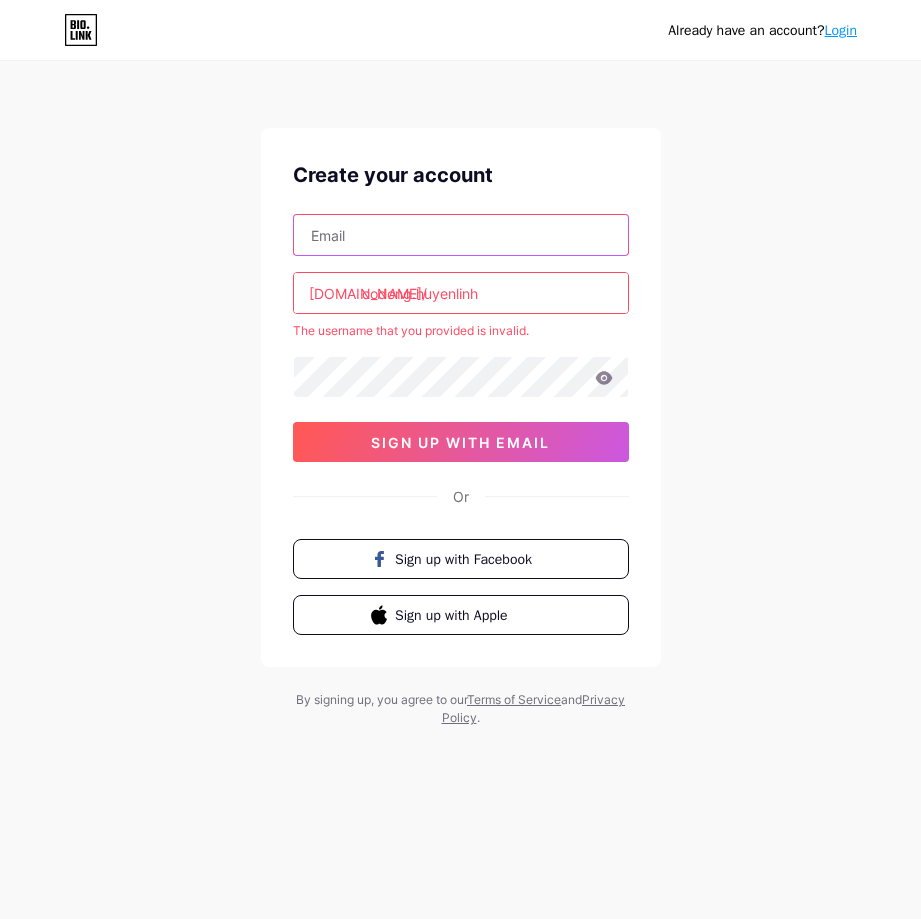click at bounding box center (461, 235) 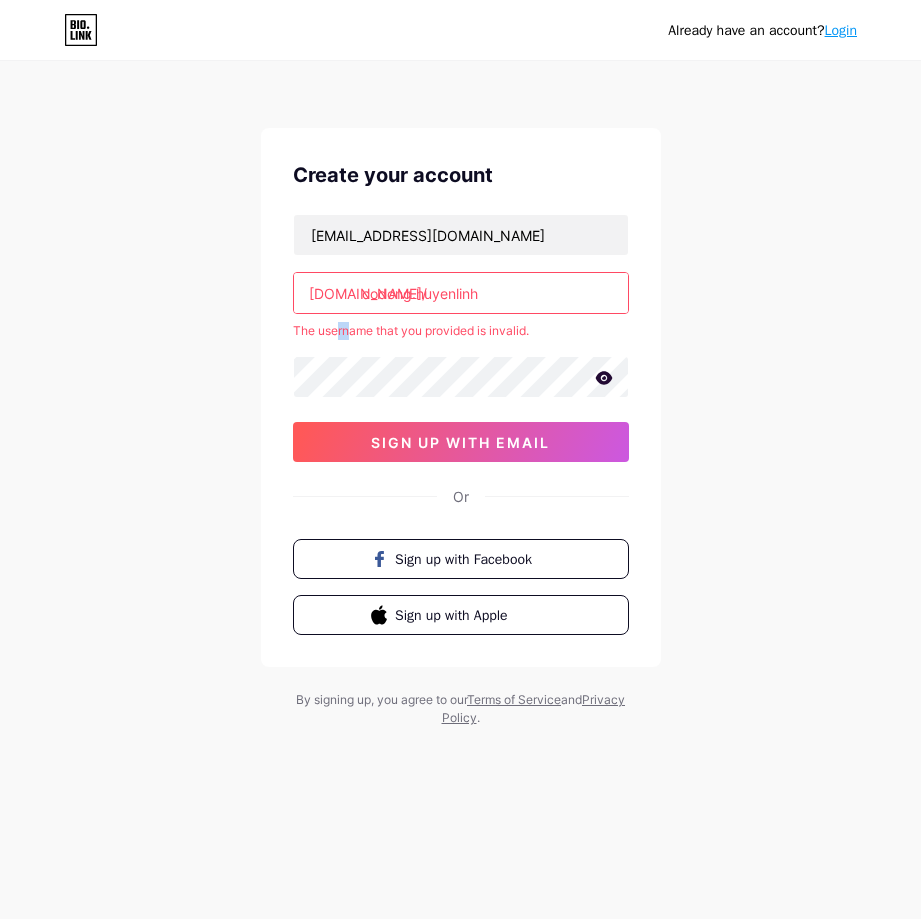 drag, startPoint x: 349, startPoint y: 328, endPoint x: 323, endPoint y: 326, distance: 26.076809 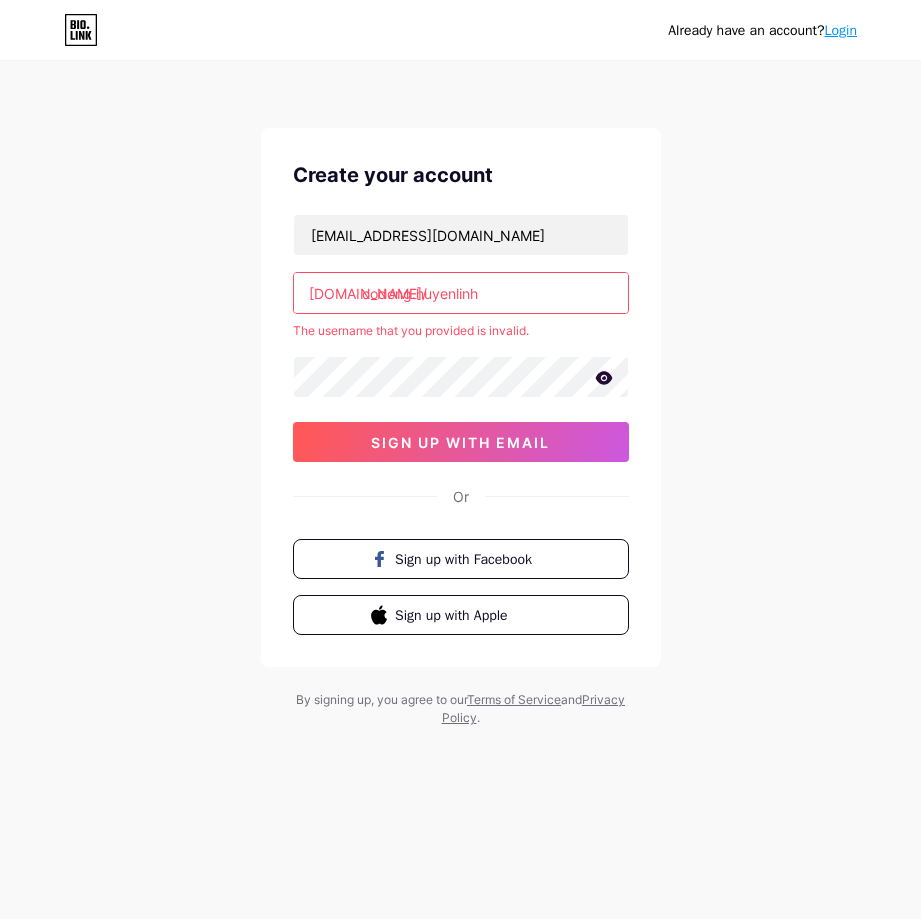 drag, startPoint x: 323, startPoint y: 326, endPoint x: 256, endPoint y: 321, distance: 67.18631 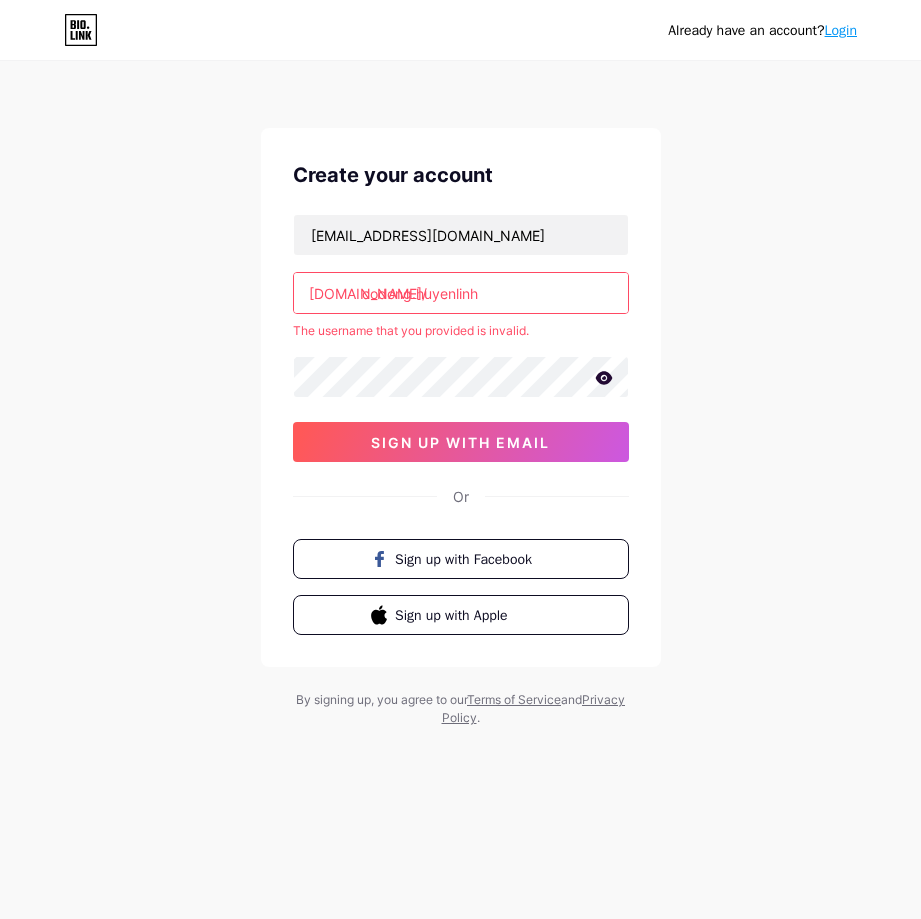 click on "codong.huyenlinh" at bounding box center [461, 293] 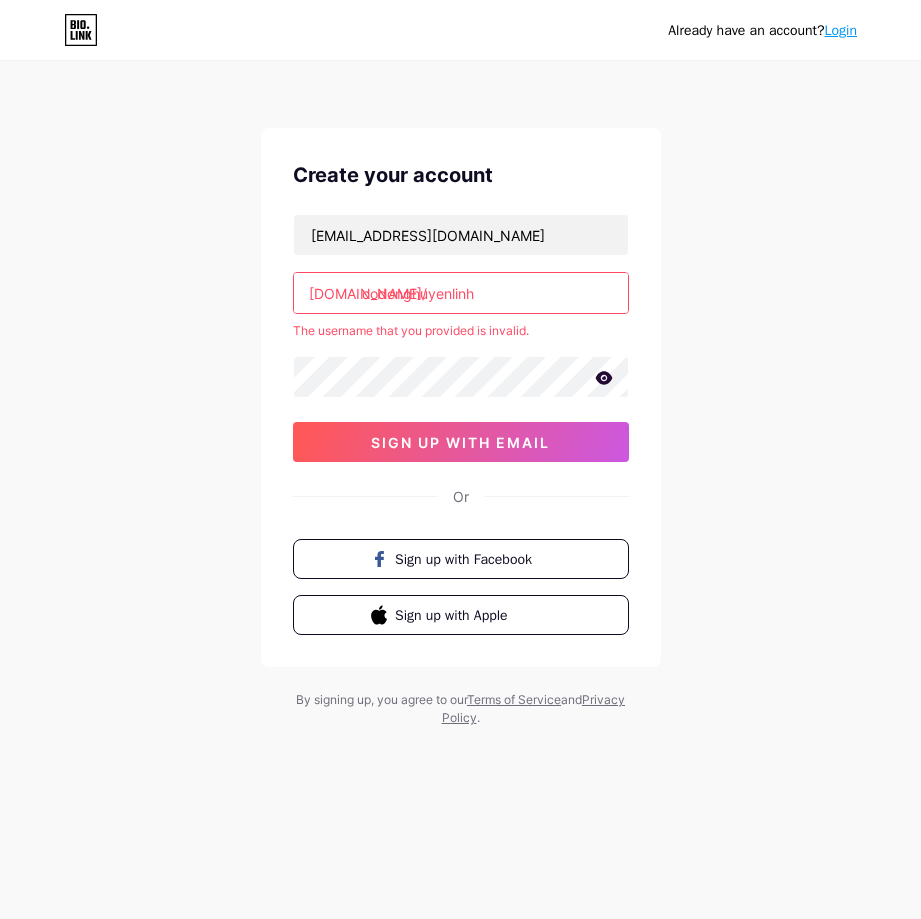 click on "Create your account     [EMAIL_ADDRESS][DOMAIN_NAME]     [DOMAIN_NAME]/   codonghuyenlinh     The username that you provided is invalid.                 sign up with email         Or       Sign up with Facebook
Sign up with Apple" at bounding box center (461, 397) 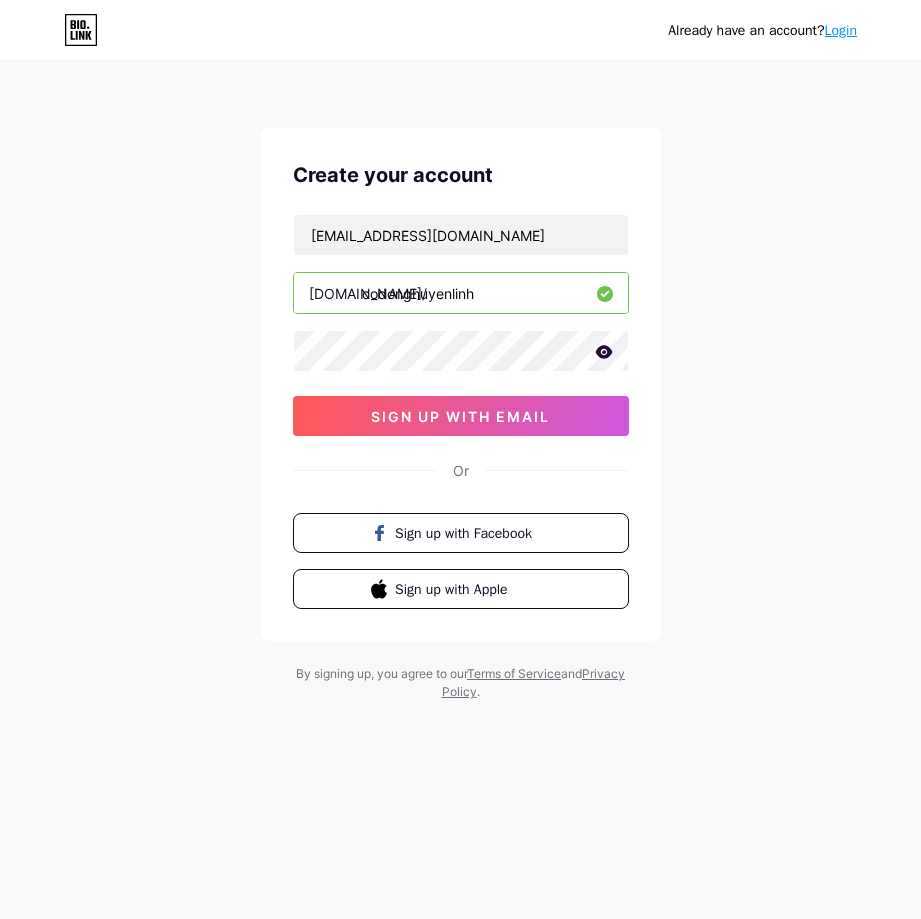 click on "codonghuyenlinh" at bounding box center [461, 293] 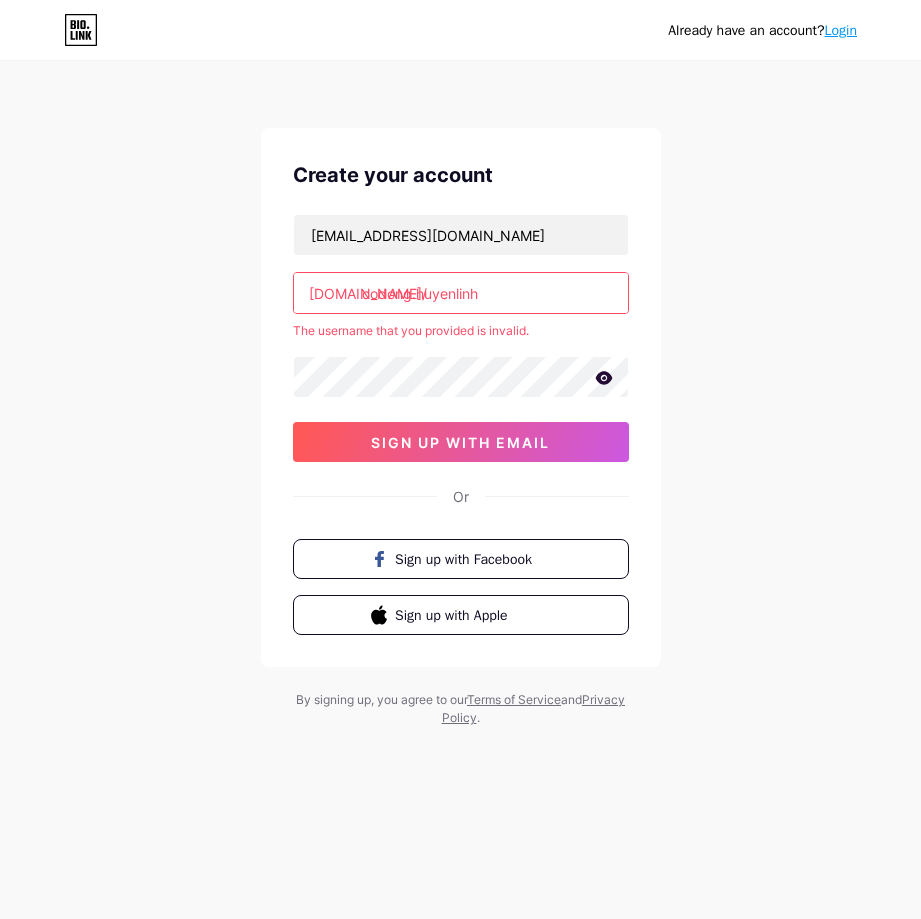 click on "codong.huyenlinh" at bounding box center (461, 293) 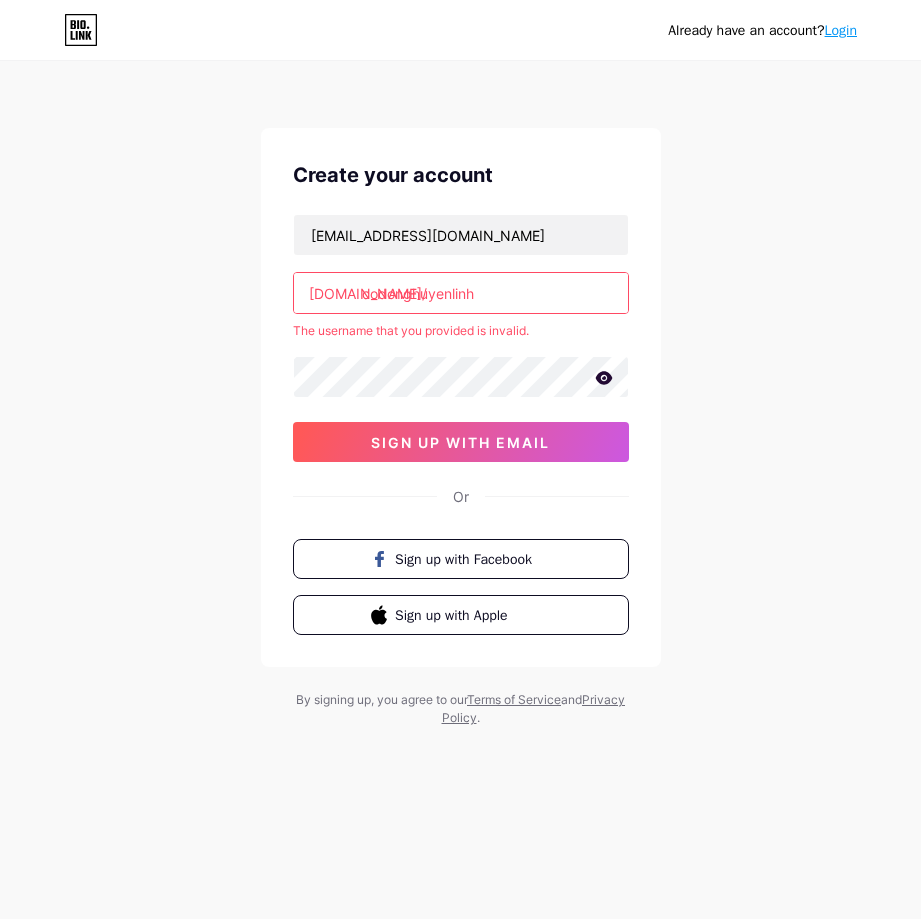 type on "codonghuyenlinh" 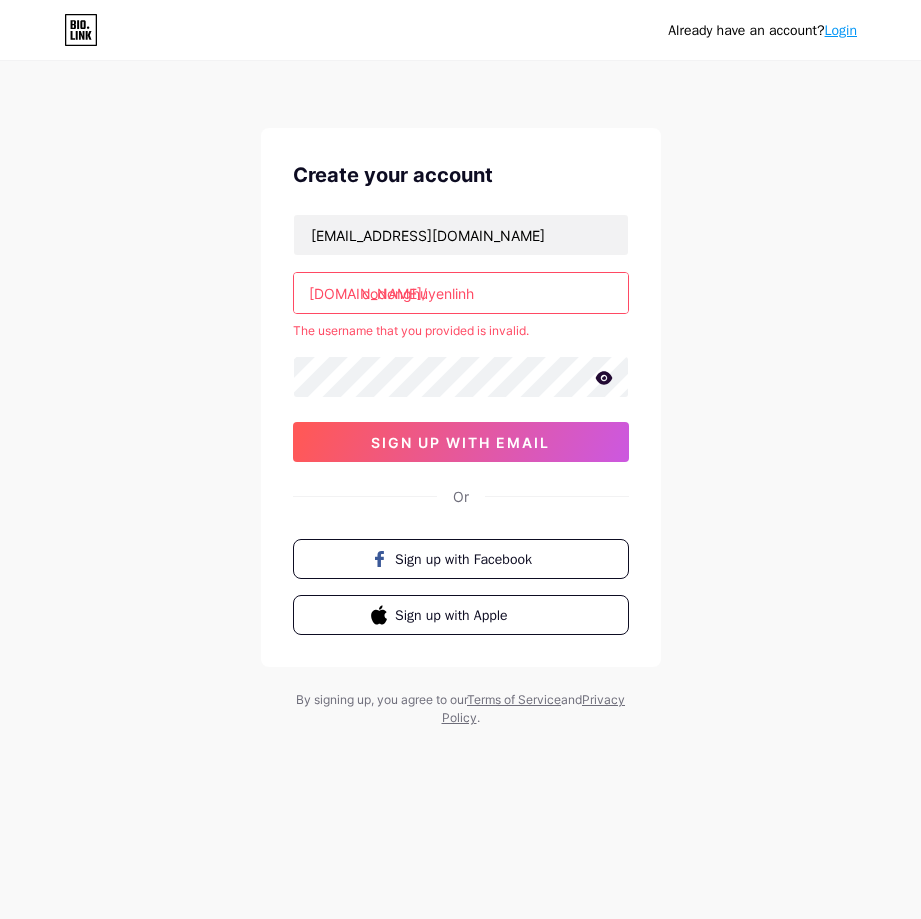 click on "Already have an account?  Login   Create your account     [EMAIL_ADDRESS][DOMAIN_NAME]     [DOMAIN_NAME]/   codonghuyenlinh     The username that you provided is invalid.                 sign up with email         Or       Sign up with Facebook
Sign up with Apple
By signing up, you agree to our  Terms of Service  and  Privacy Policy ." at bounding box center (460, 395) 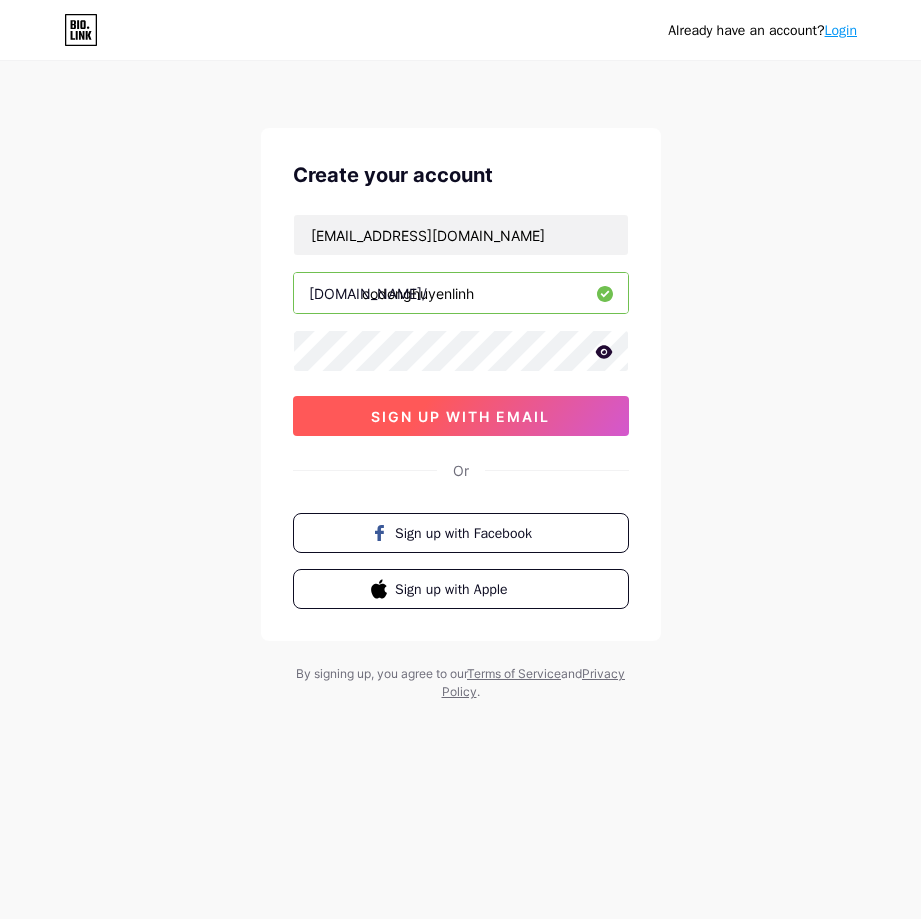 click on "sign up with email" at bounding box center [460, 416] 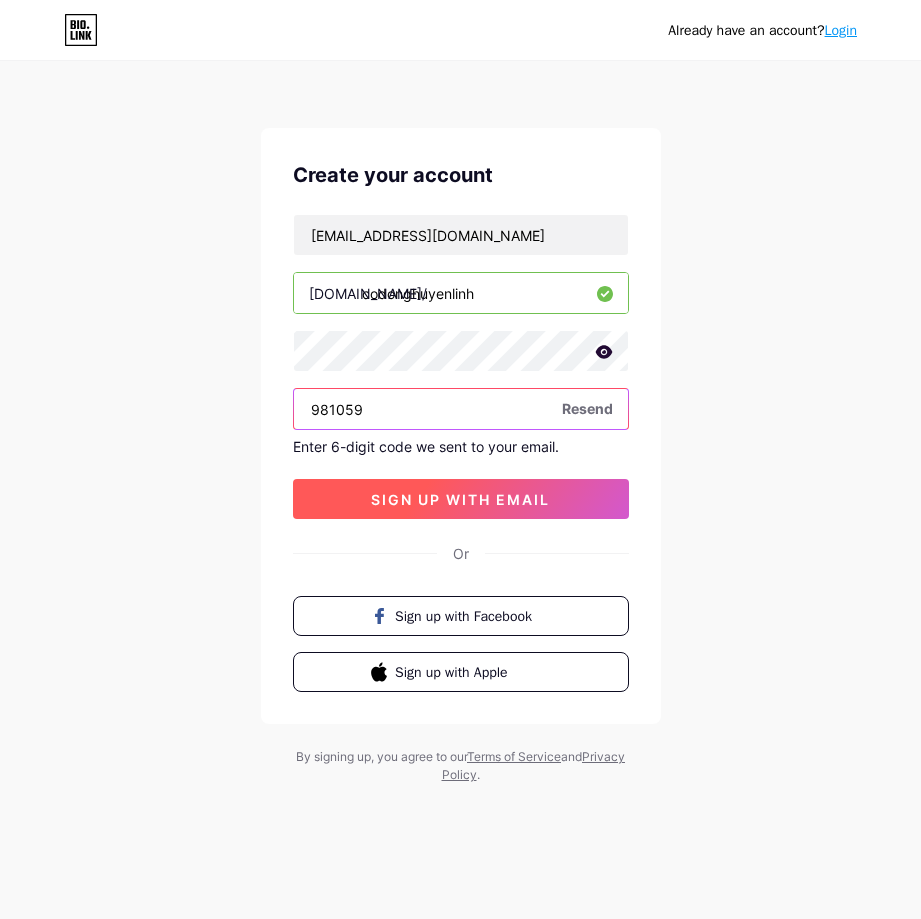 type on "981059" 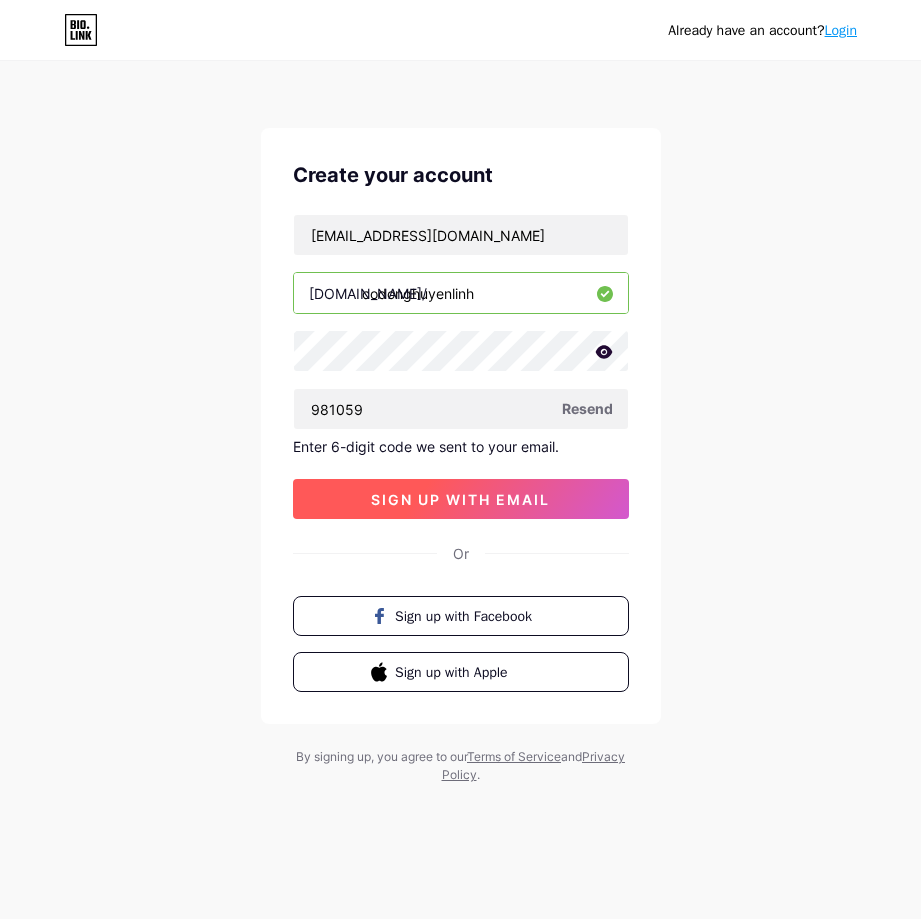 click on "sign up with email" at bounding box center (461, 499) 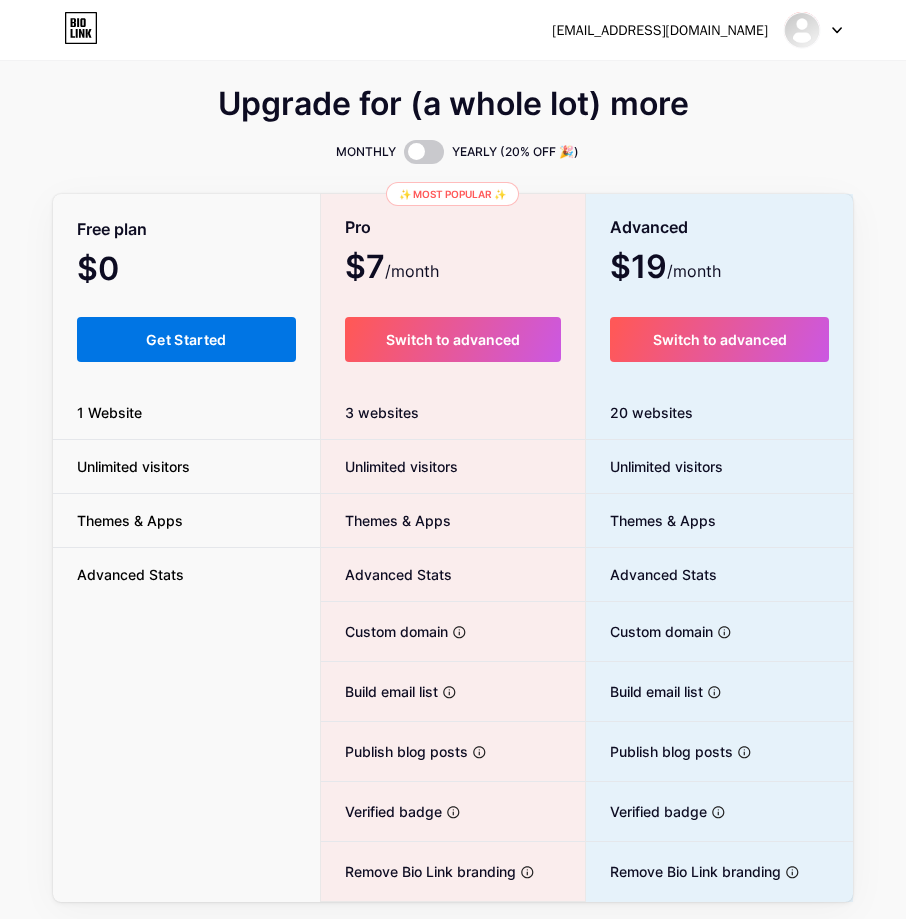 click on "Get Started" at bounding box center (186, 339) 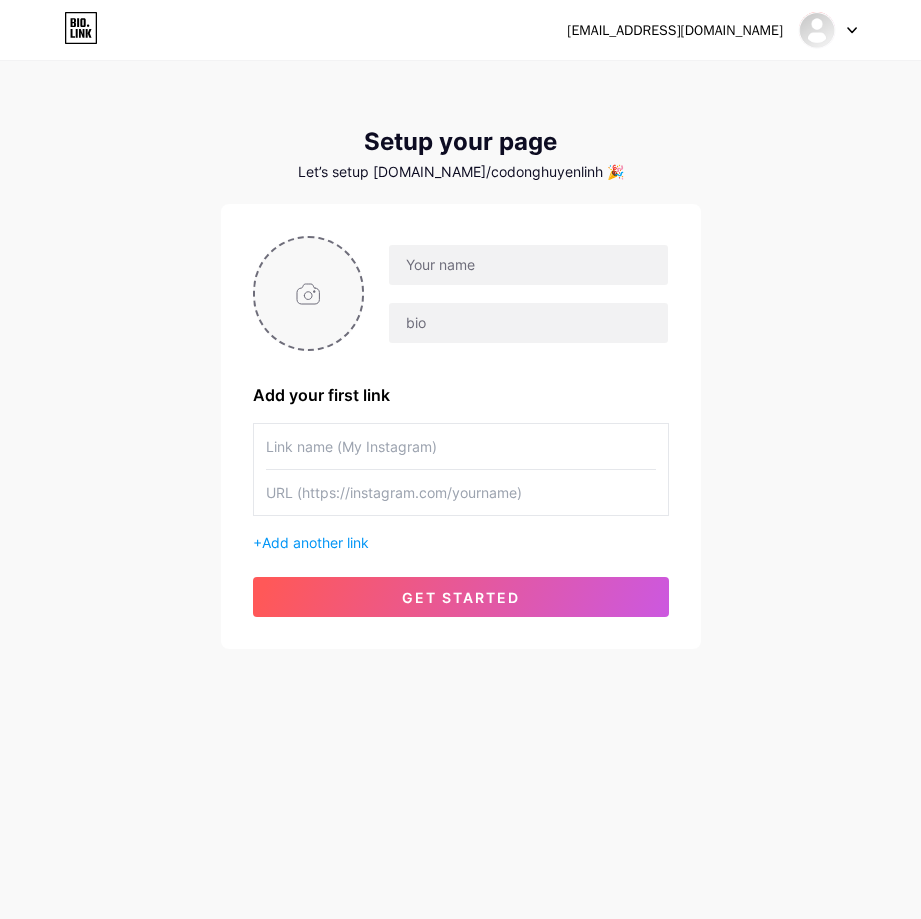 click at bounding box center [309, 293] 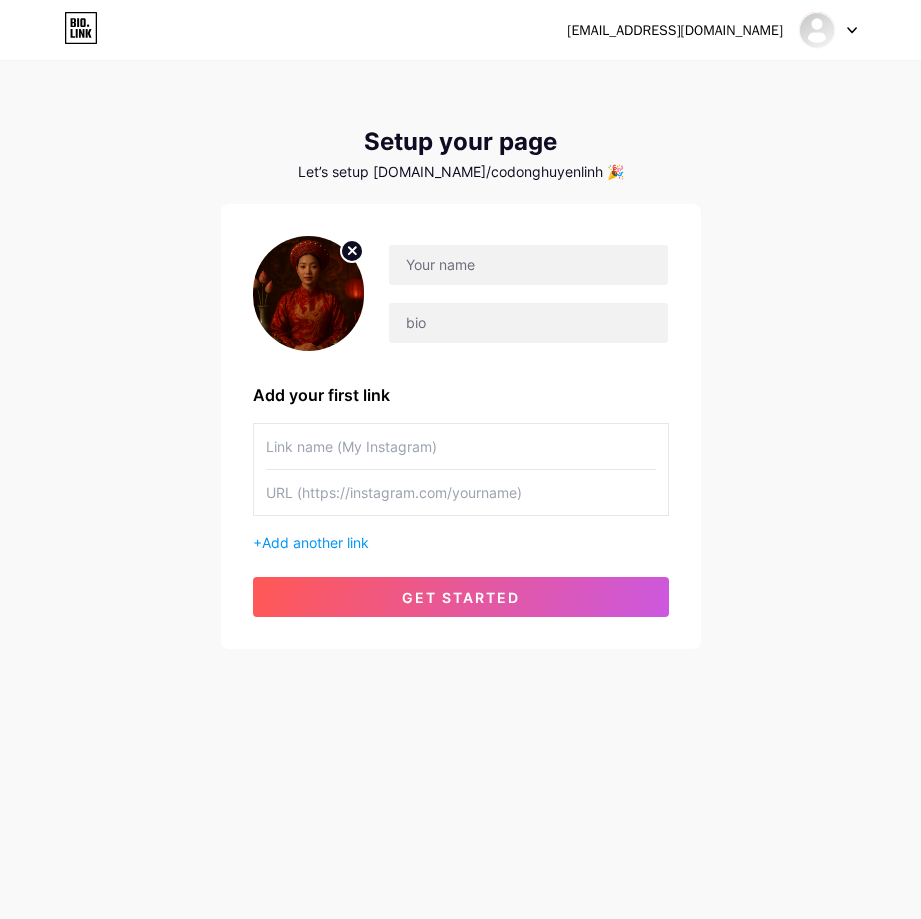 click at bounding box center (461, 446) 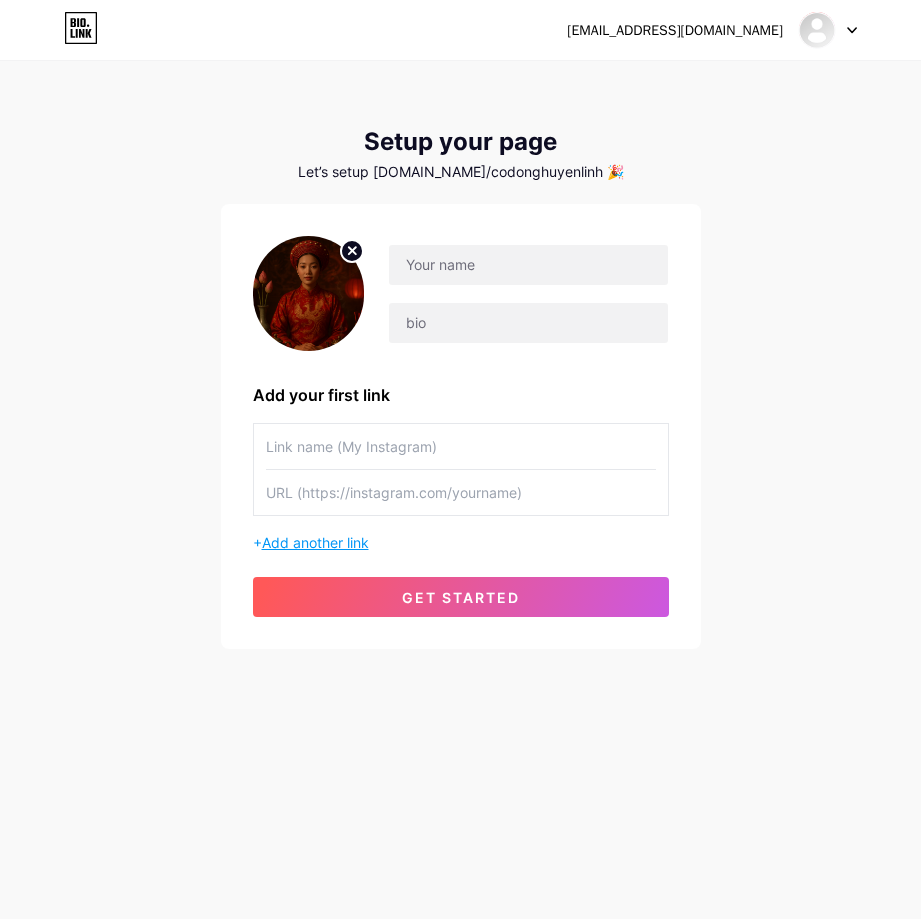 click on "Add another link" at bounding box center [315, 542] 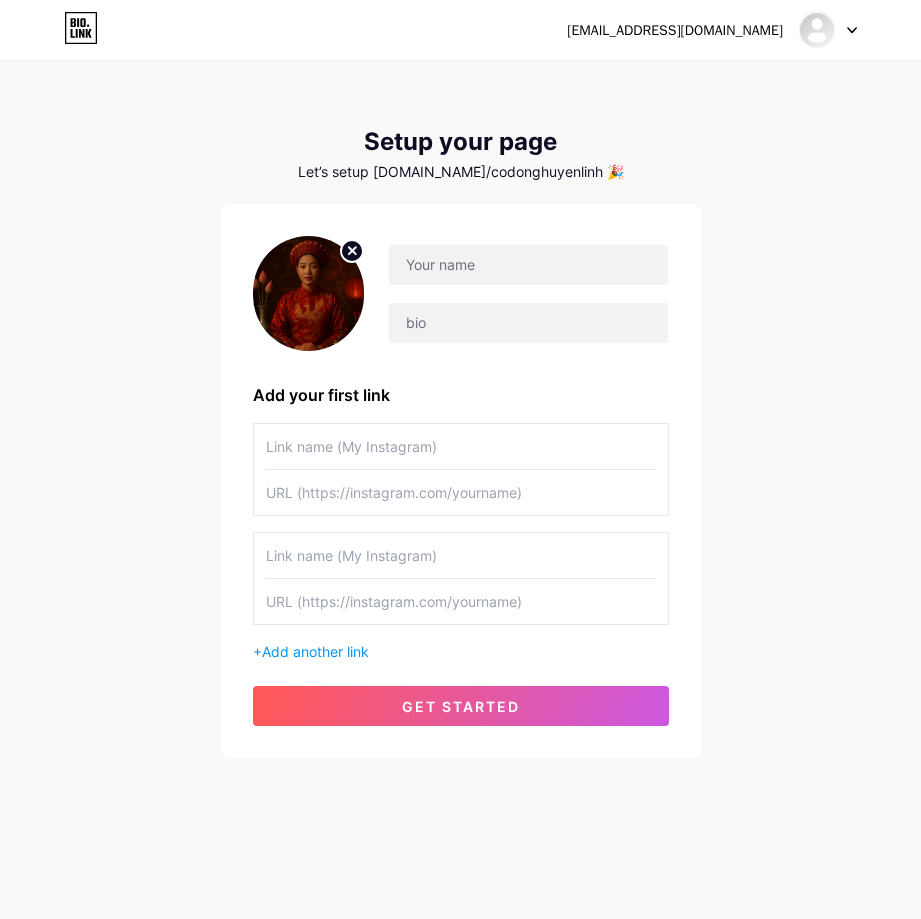 click on "[EMAIL_ADDRESS][DOMAIN_NAME]           Dashboard     Logout   Setup your page   Let’s setup [DOMAIN_NAME]/codonghuyenlinh 🎉                       Add your first link
+  Add another link     get started" at bounding box center (460, 411) 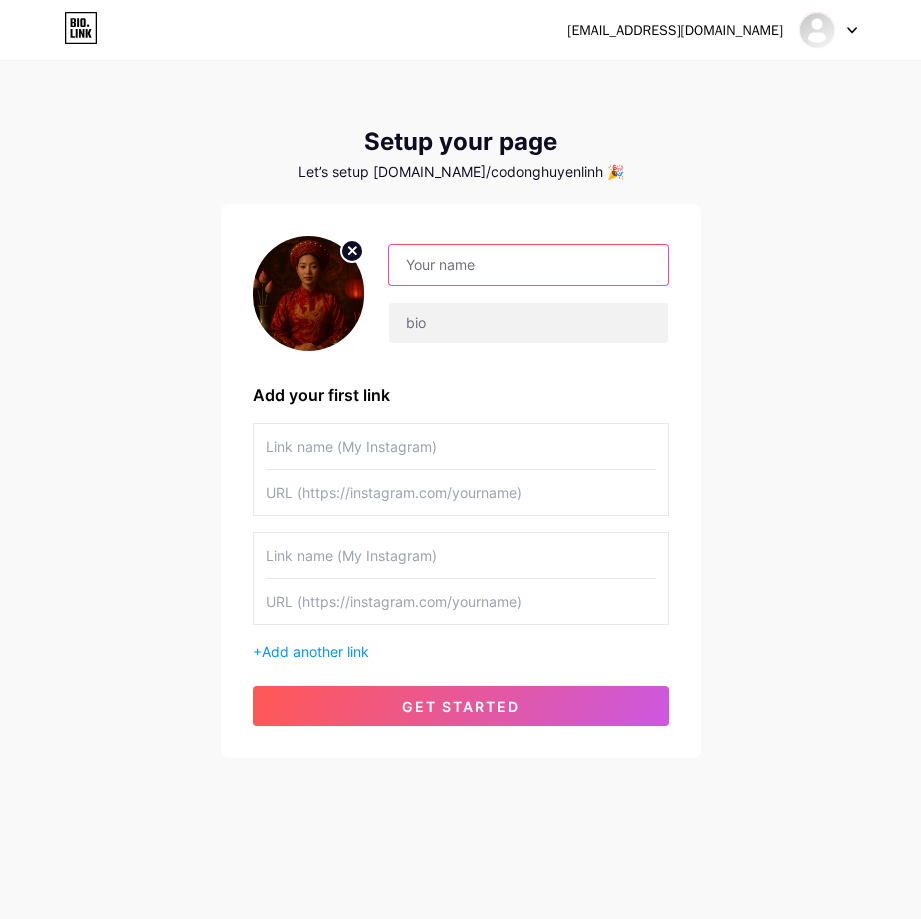 click at bounding box center [528, 265] 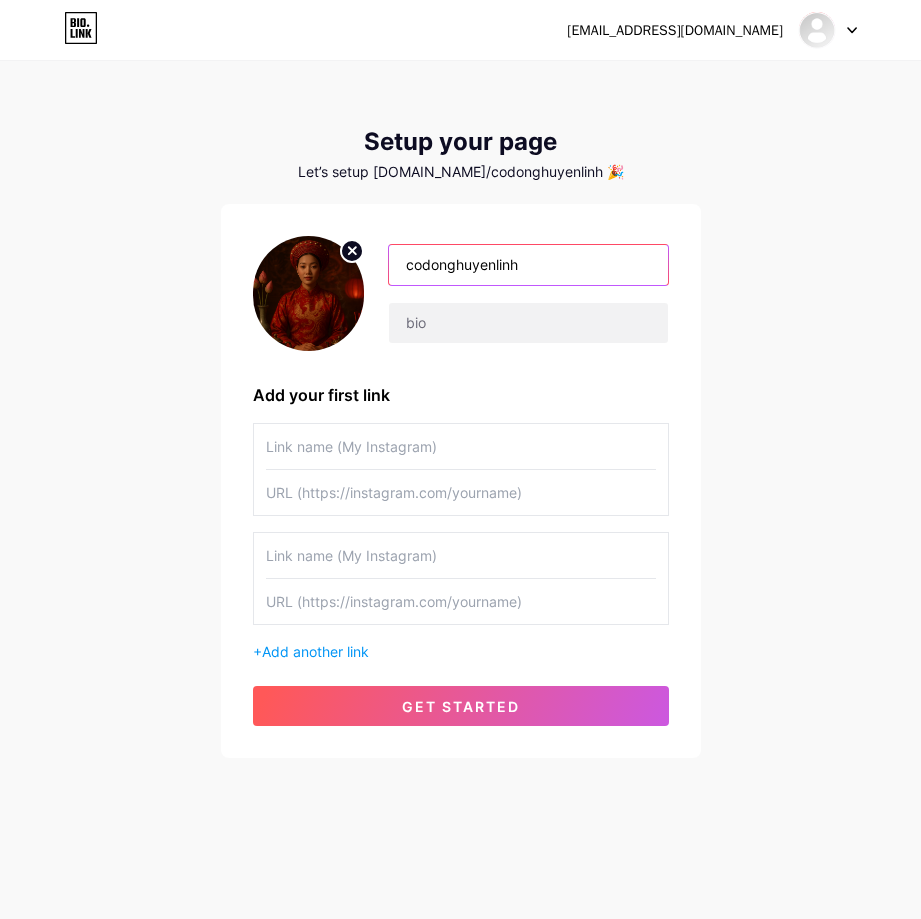 drag, startPoint x: 586, startPoint y: 269, endPoint x: 195, endPoint y: 268, distance: 391.00128 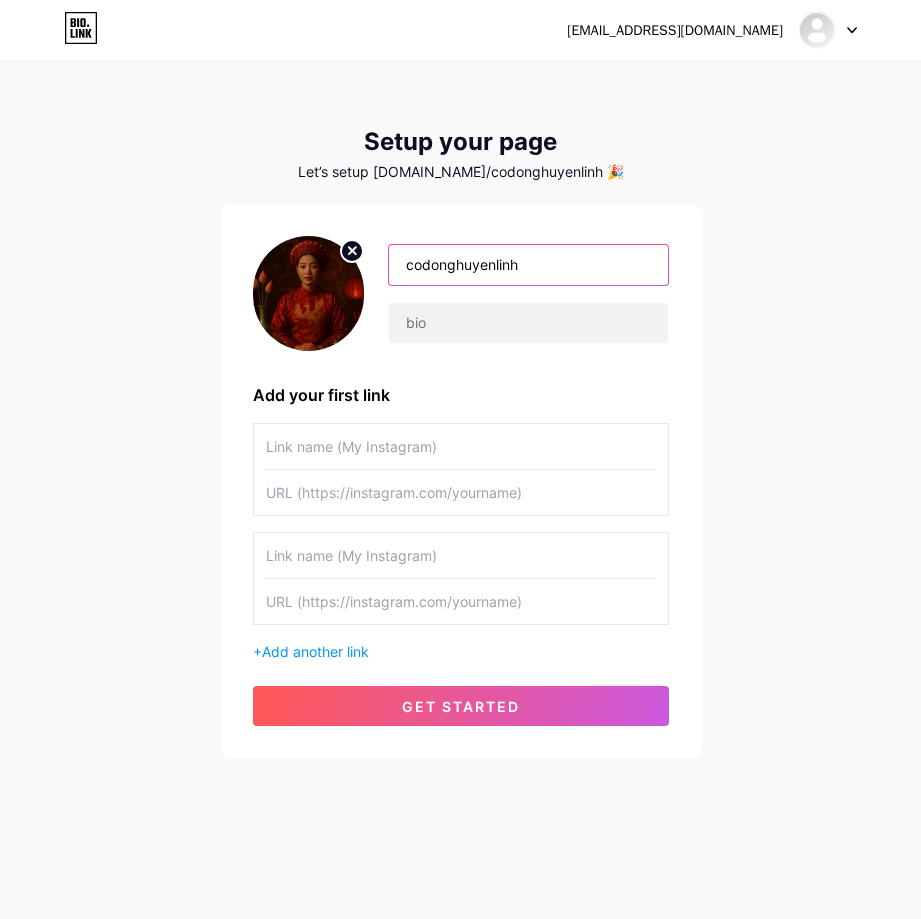 click on "[EMAIL_ADDRESS][DOMAIN_NAME]           Dashboard     Logout   Setup your page   Let’s setup [DOMAIN_NAME]/codonghuyenlinh 🎉               codonghuyenlinh         Add your first link
+  Add another link     get started" at bounding box center (460, 411) 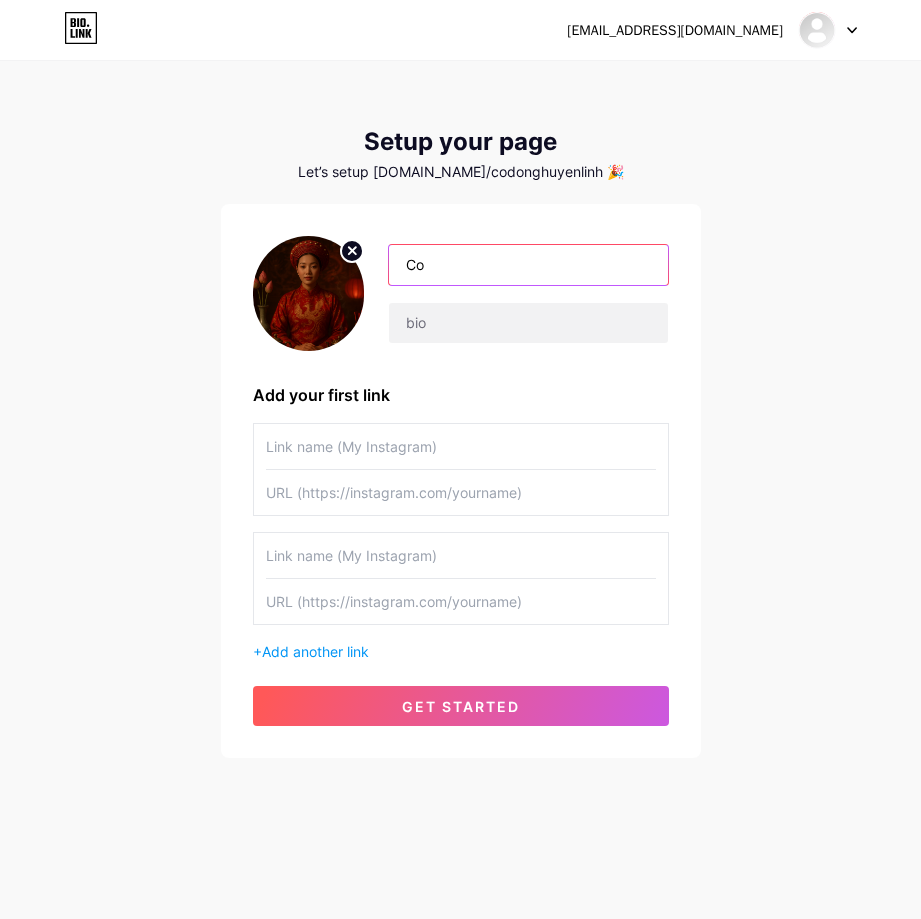 type on "C" 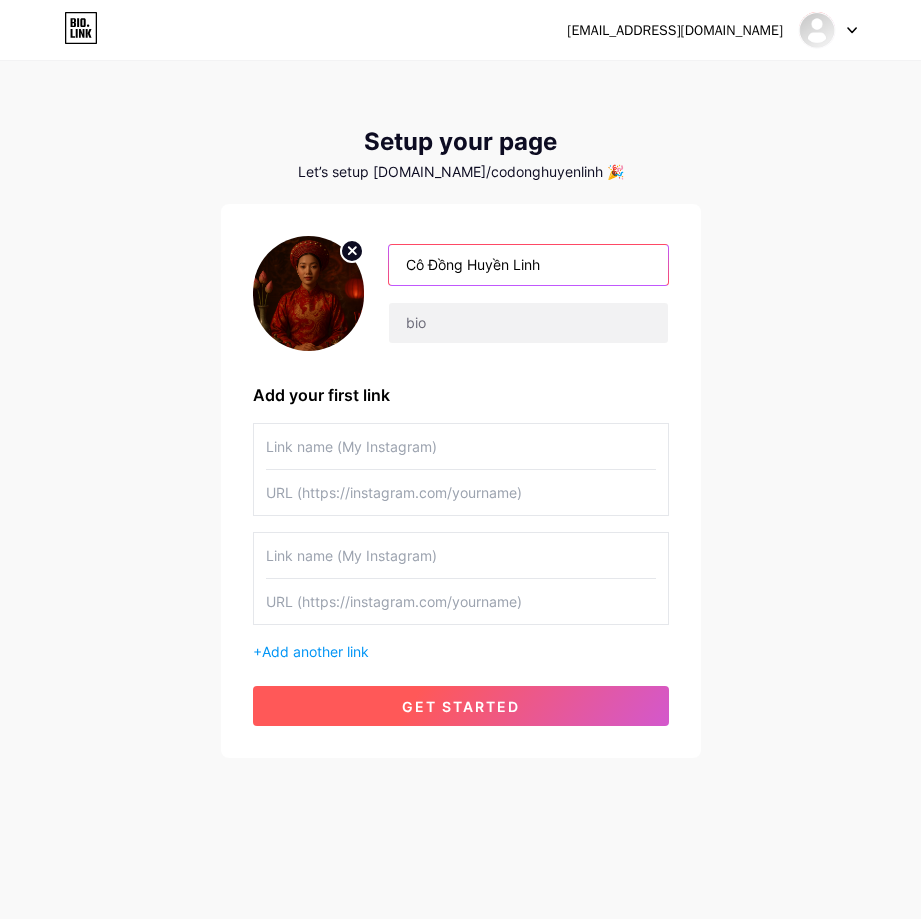 type on "Cô Đồng Huyền Linh" 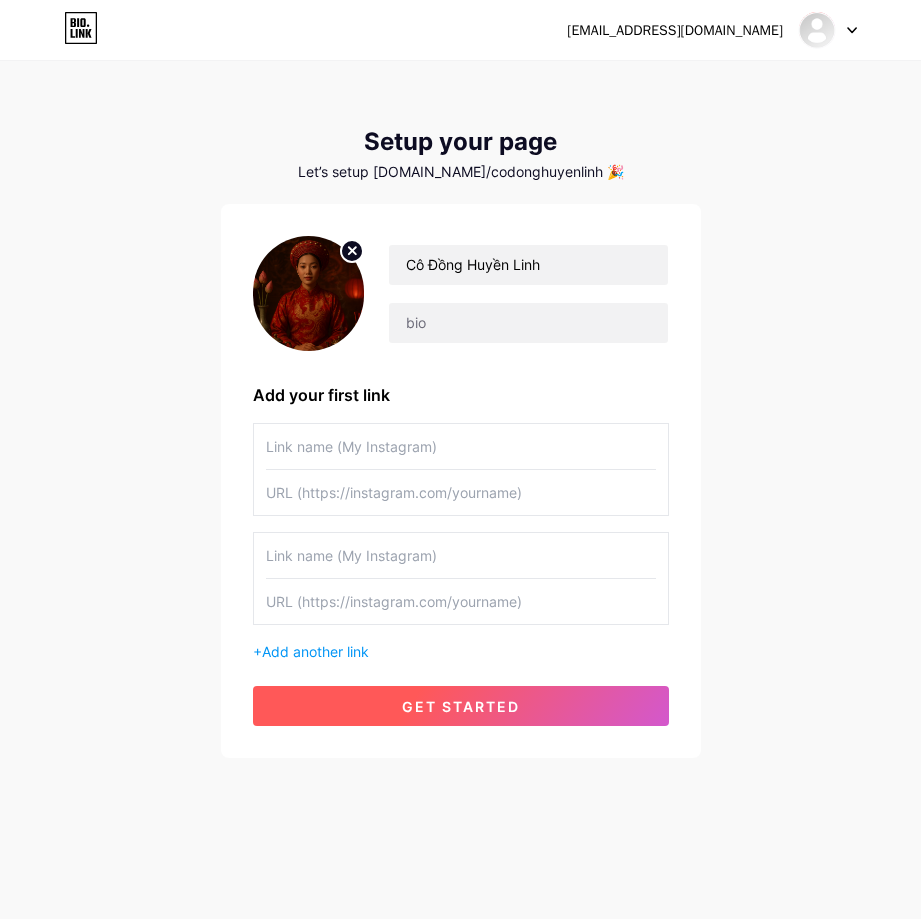 click on "get started" at bounding box center (461, 706) 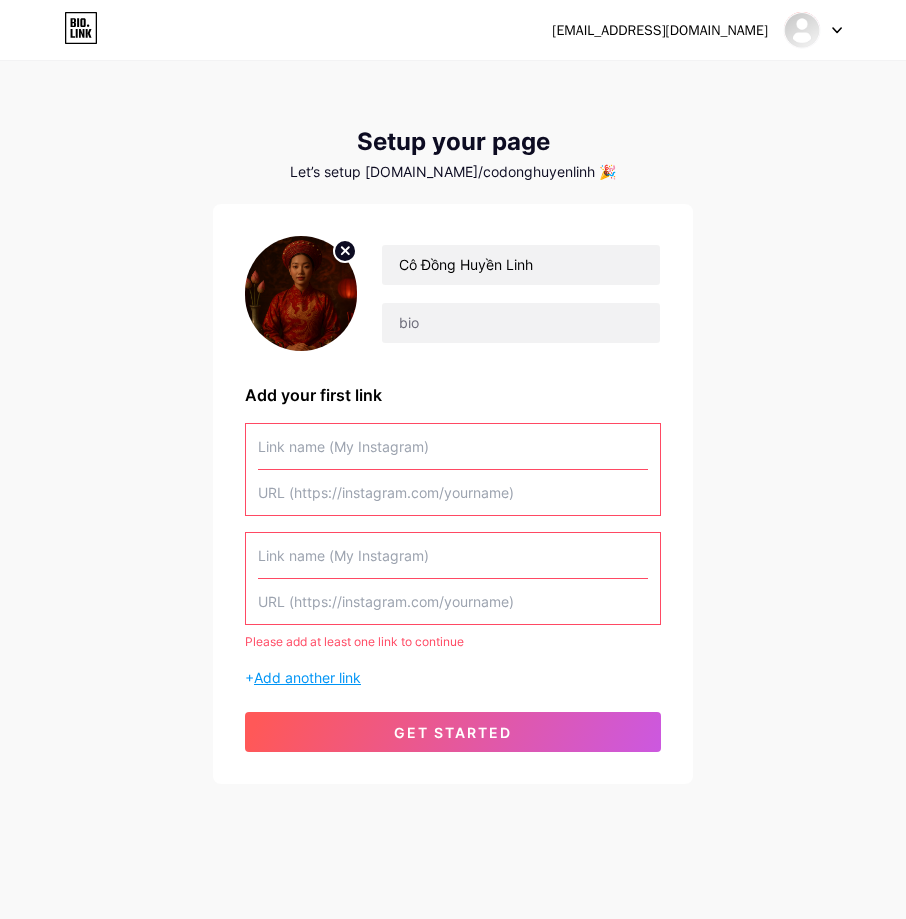 click on "Add another link" at bounding box center (307, 677) 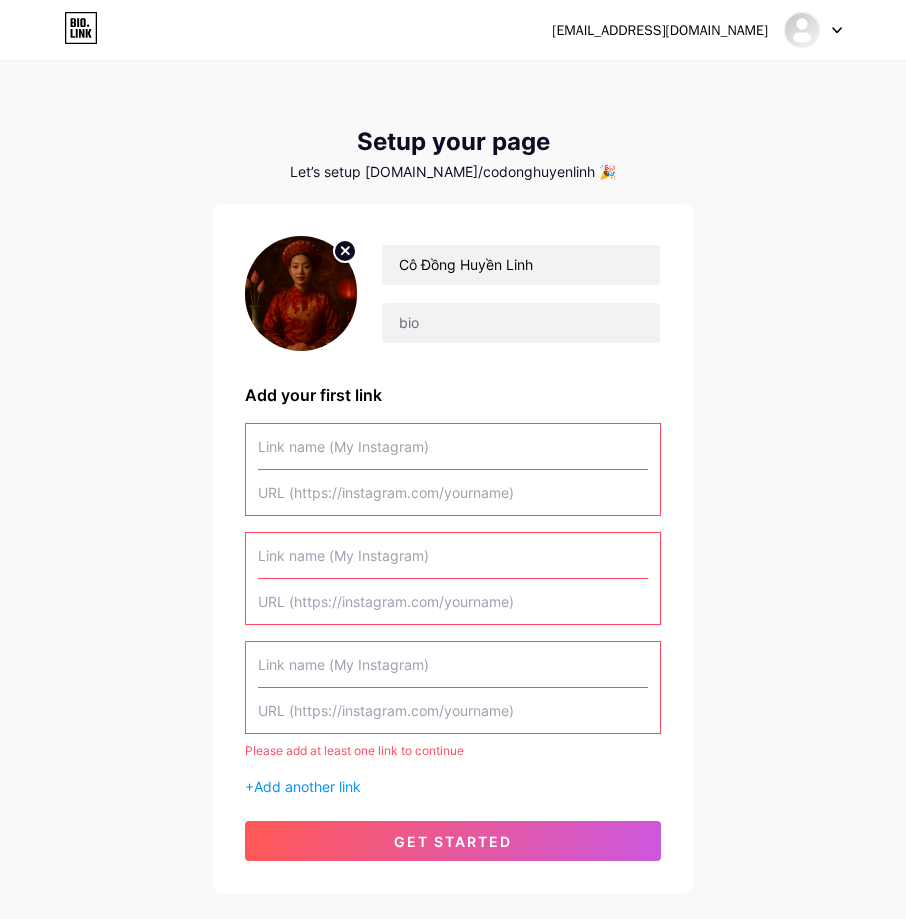 click at bounding box center [453, 555] 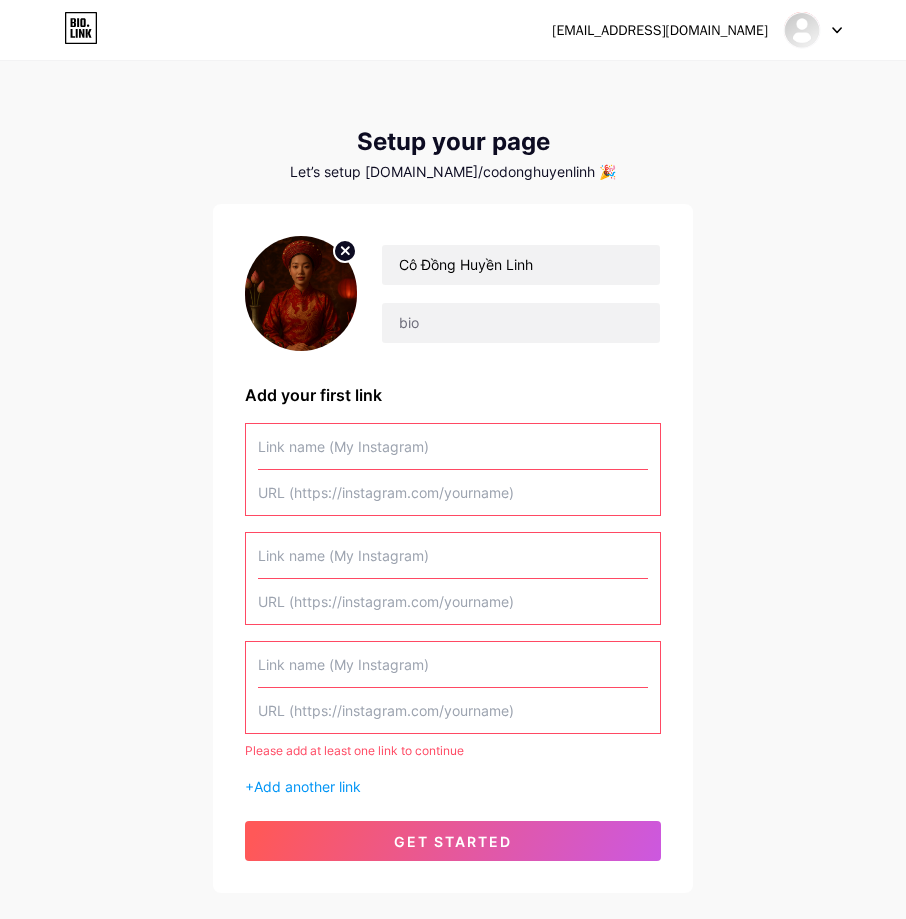 click at bounding box center [453, 446] 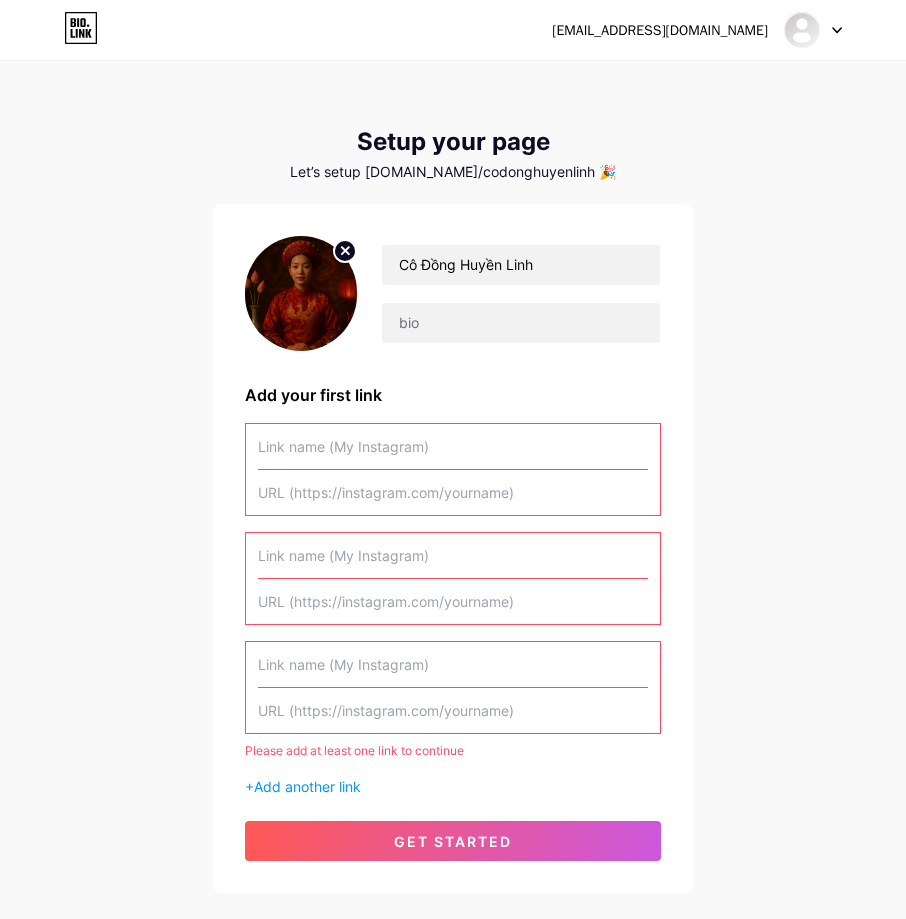 click at bounding box center [453, 492] 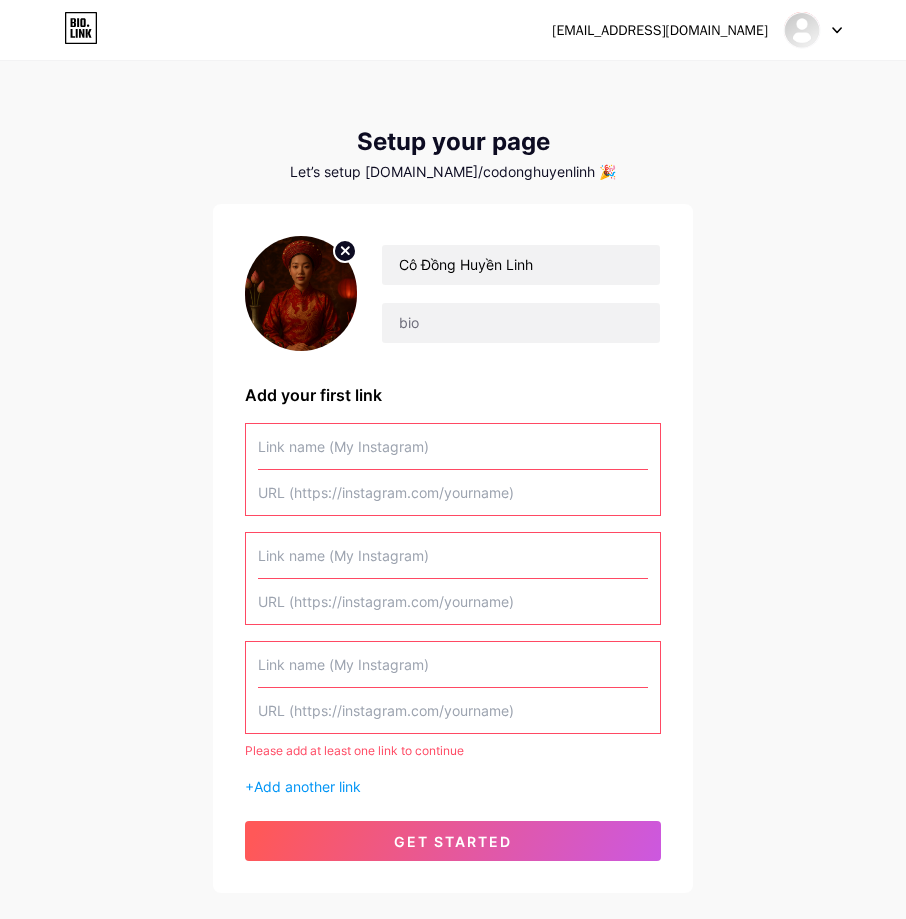 click on "[EMAIL_ADDRESS][DOMAIN_NAME]           Dashboard     Logout   Setup your page   Let’s setup [DOMAIN_NAME]/codonghuyenlinh 🎉               Cô Đồng Huyền Linh         Add your first link                 Please add at least one link to continue
+  Add another link     get started" at bounding box center [453, 478] 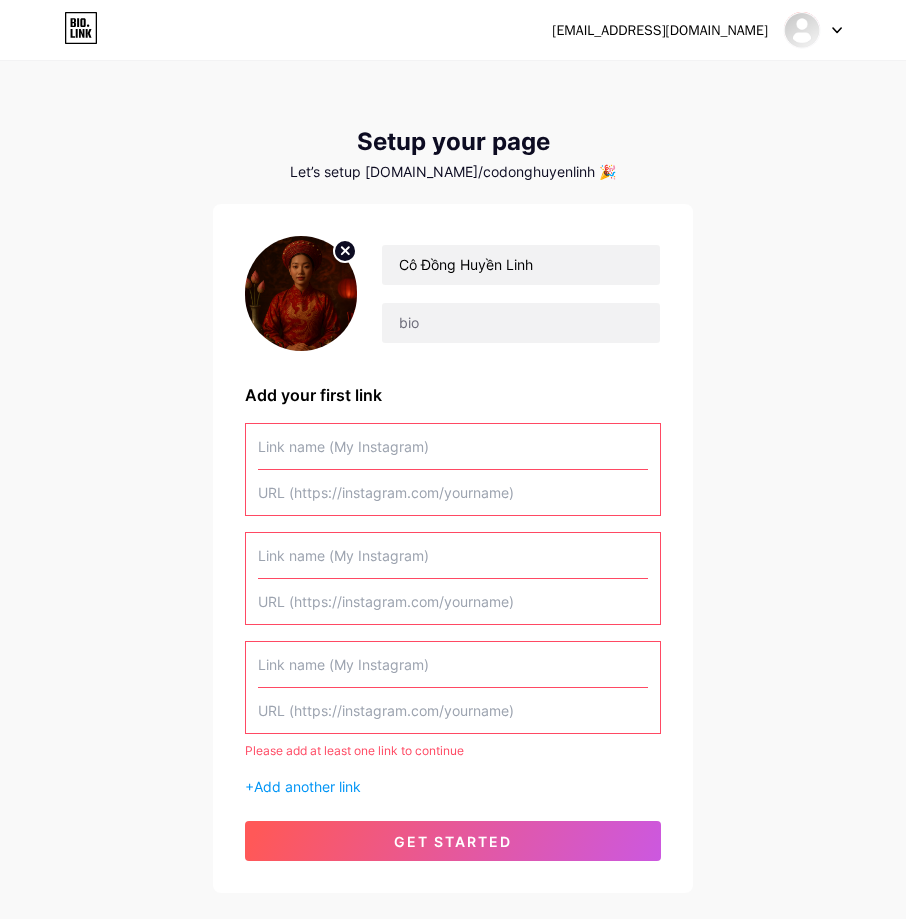 click at bounding box center (453, 446) 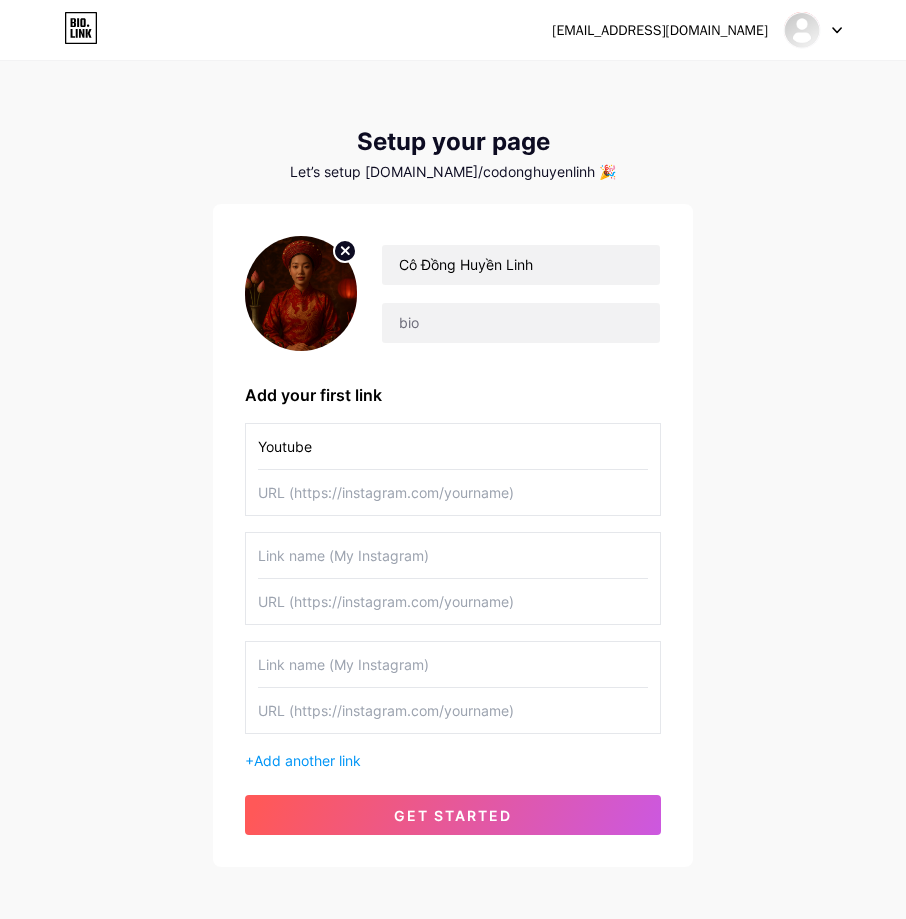 type on "Youtube" 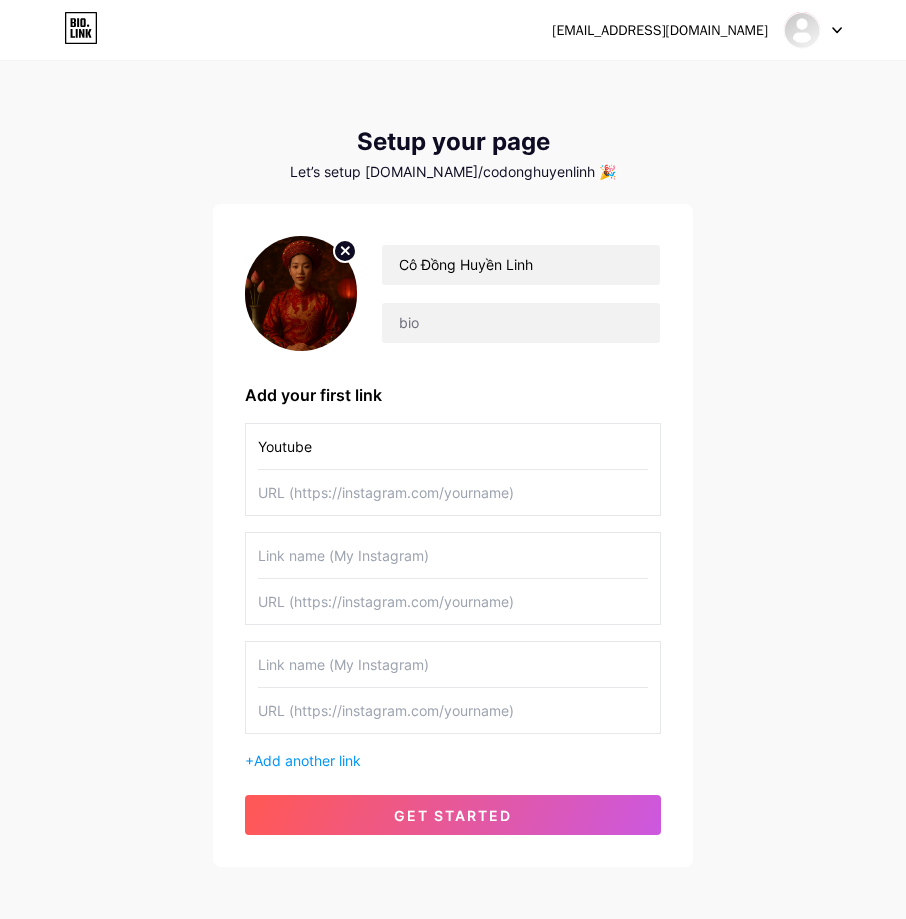 paste on "[URL][DOMAIN_NAME][DOMAIN_NAME]" 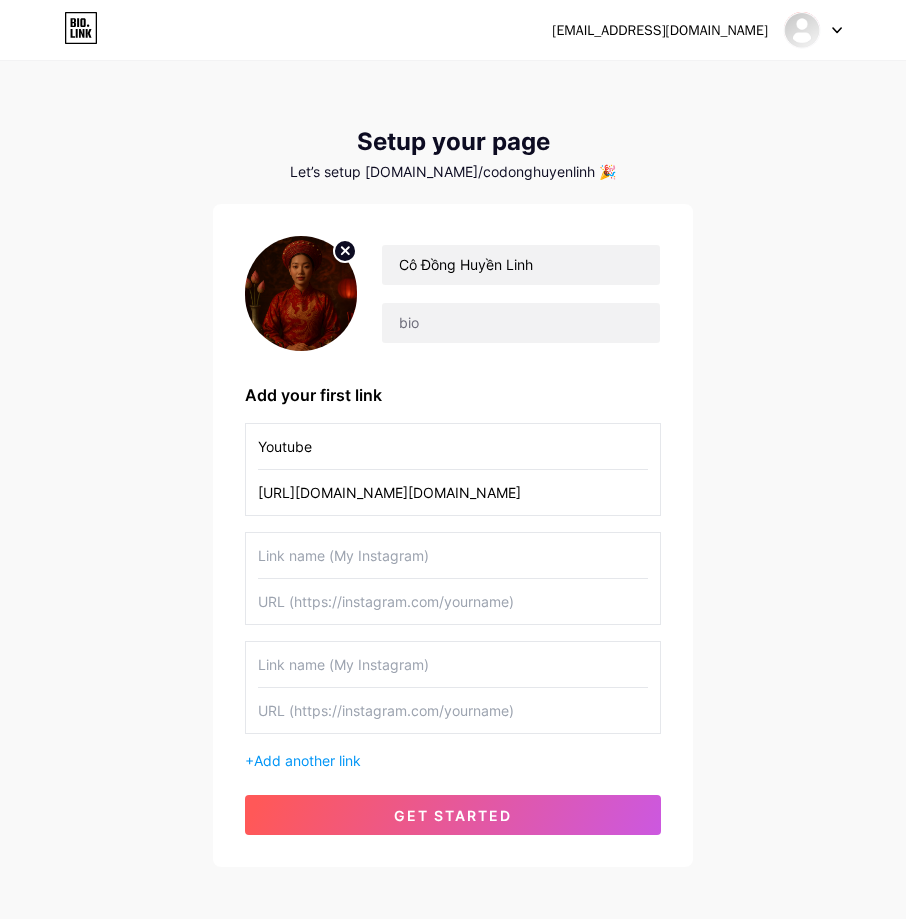 type on "[URL][DOMAIN_NAME][DOMAIN_NAME]" 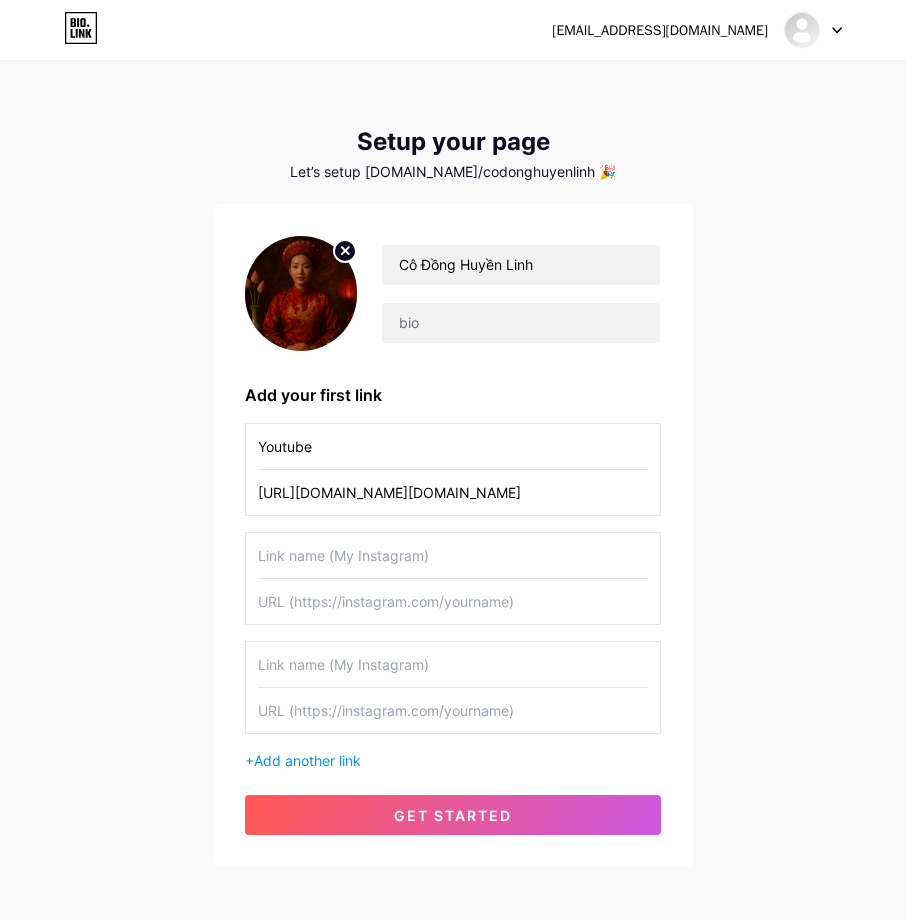 drag, startPoint x: 330, startPoint y: 445, endPoint x: 279, endPoint y: 457, distance: 52.392746 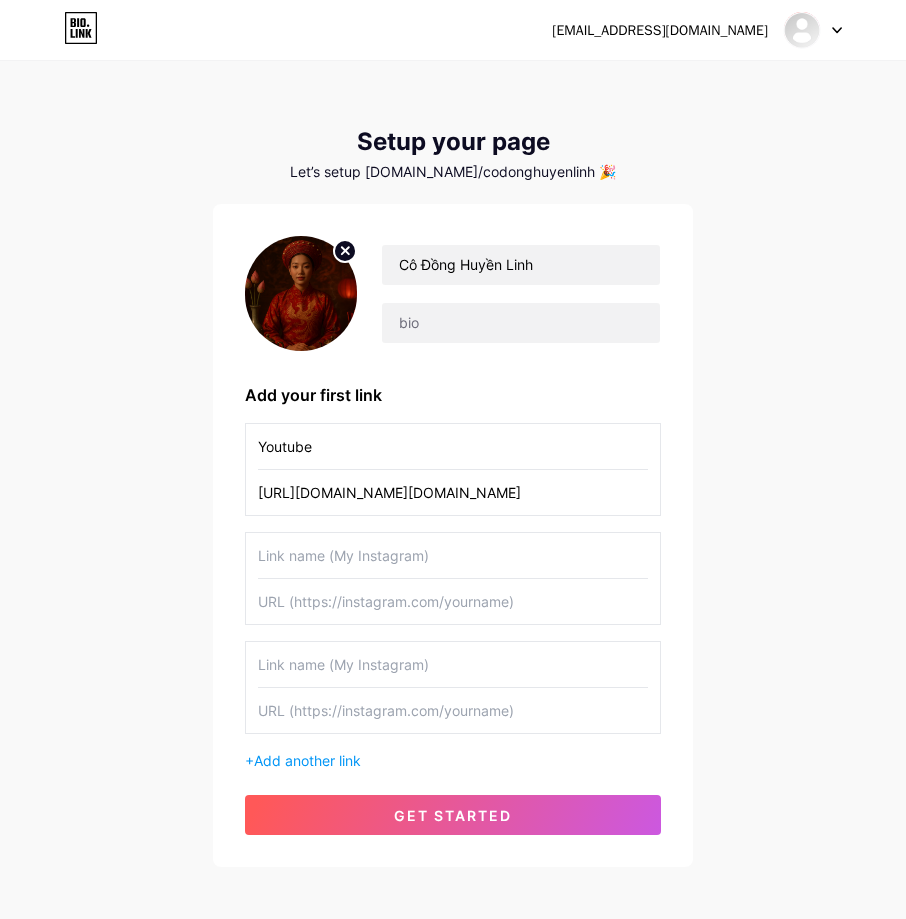click on "Youtube" at bounding box center [453, 446] 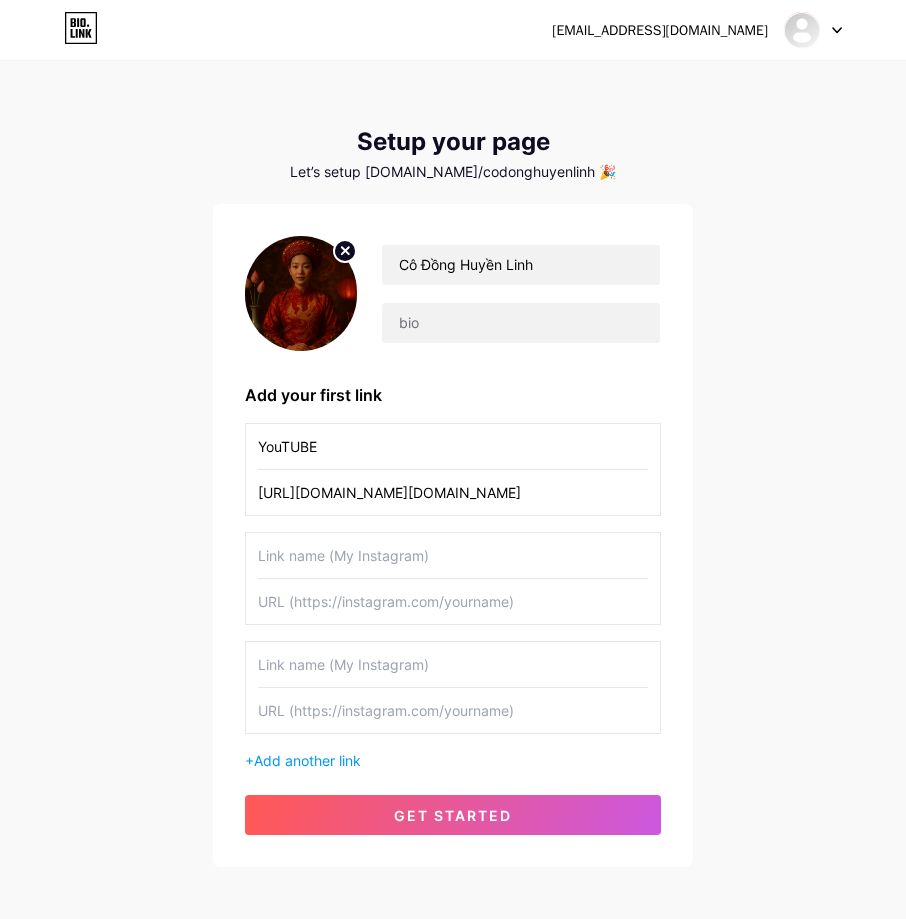 type on "YouTUBE" 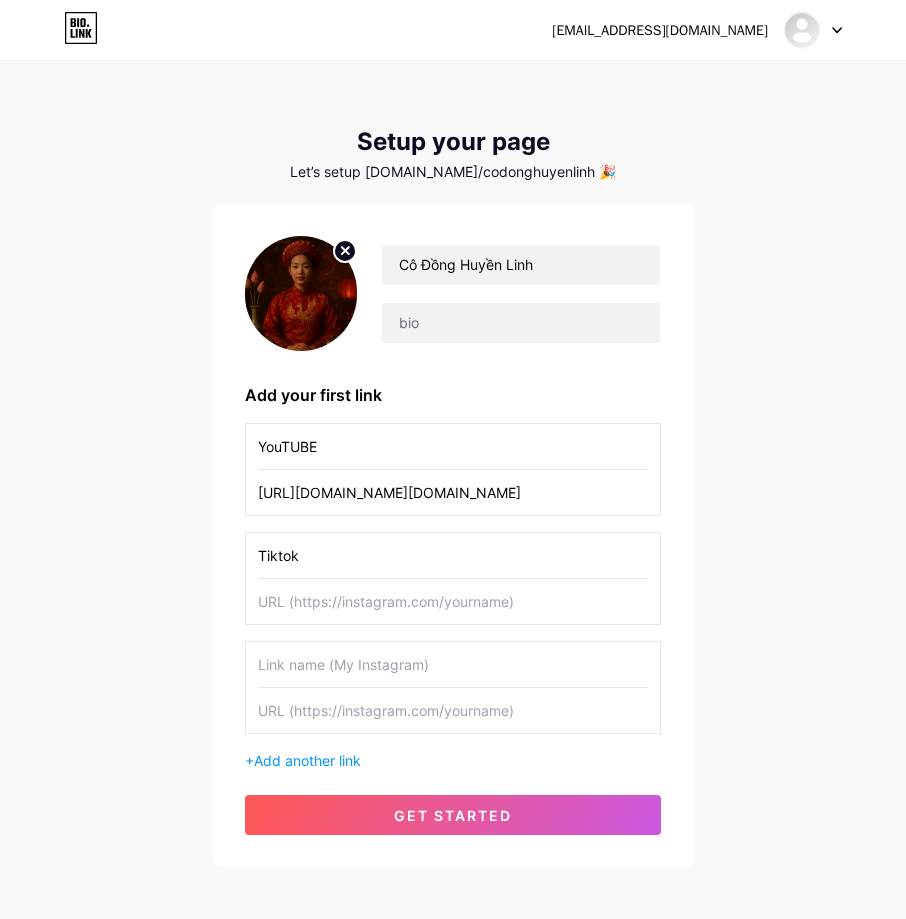 type on "Tiktok" 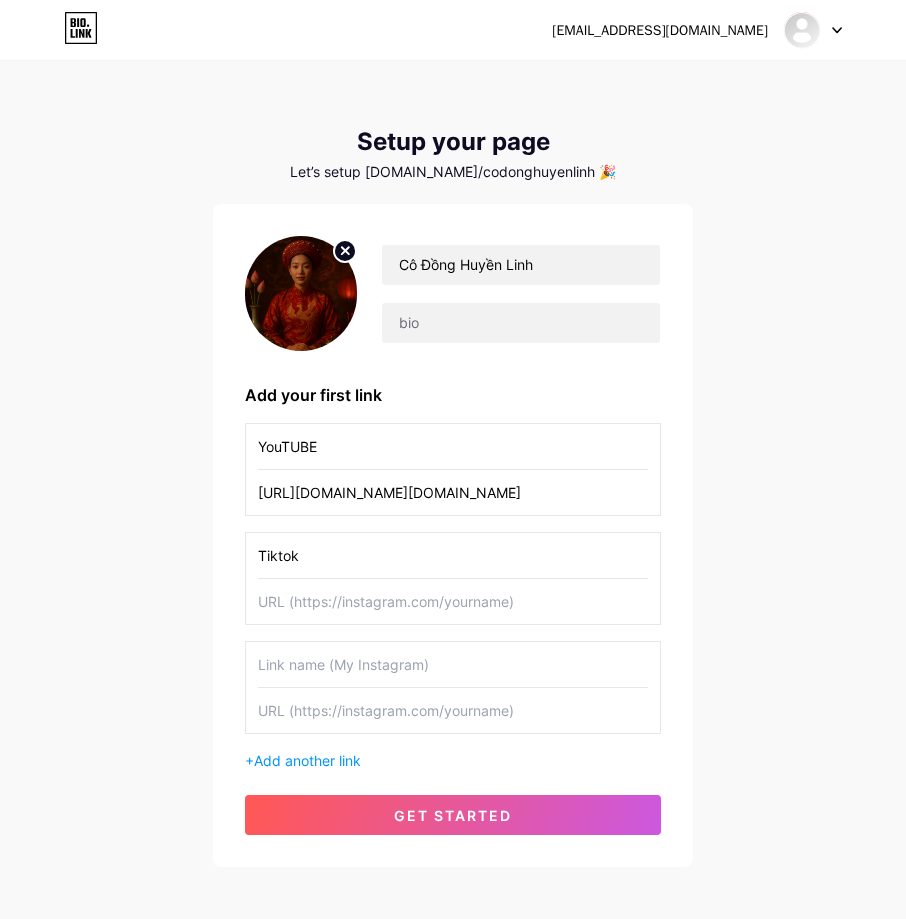 click at bounding box center [453, 601] 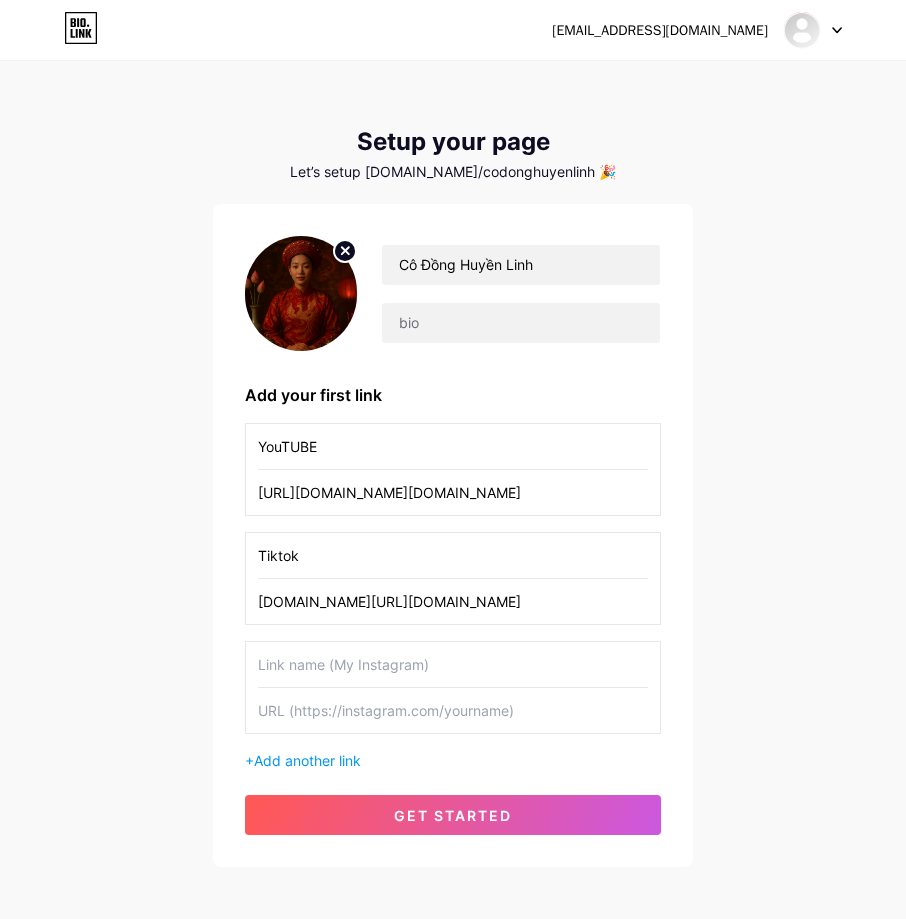 drag, startPoint x: 506, startPoint y: 599, endPoint x: 67, endPoint y: 577, distance: 439.5509 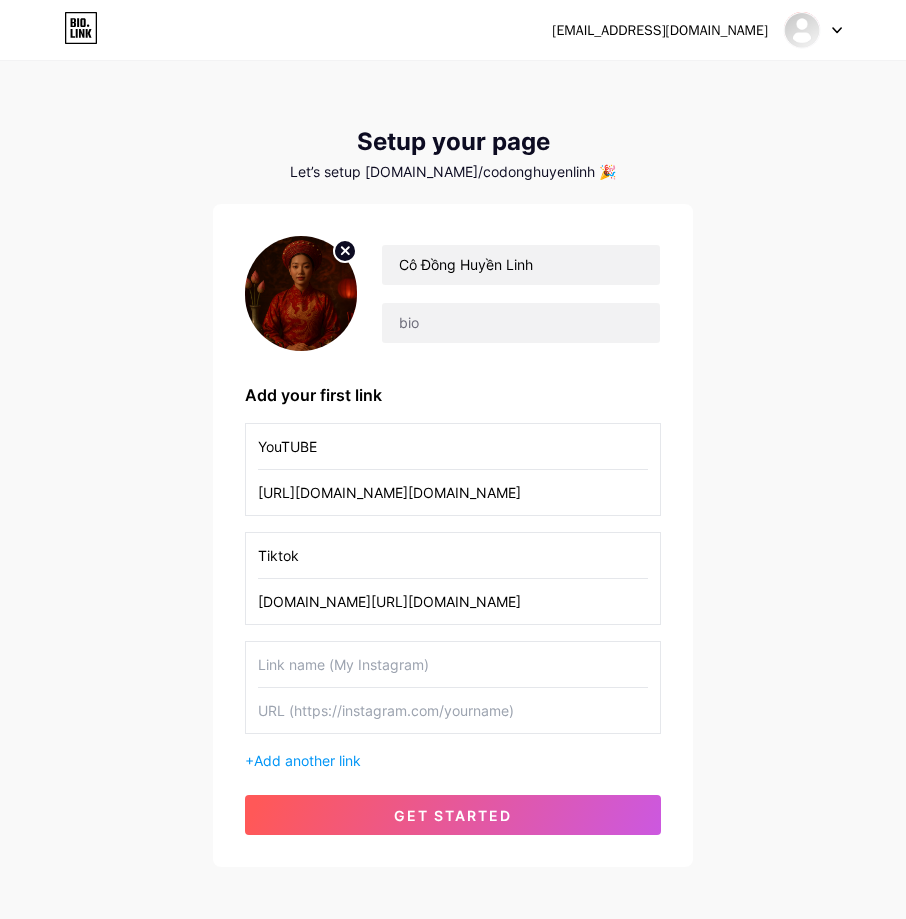 type on "[DOMAIN_NAME][URL][DOMAIN_NAME]" 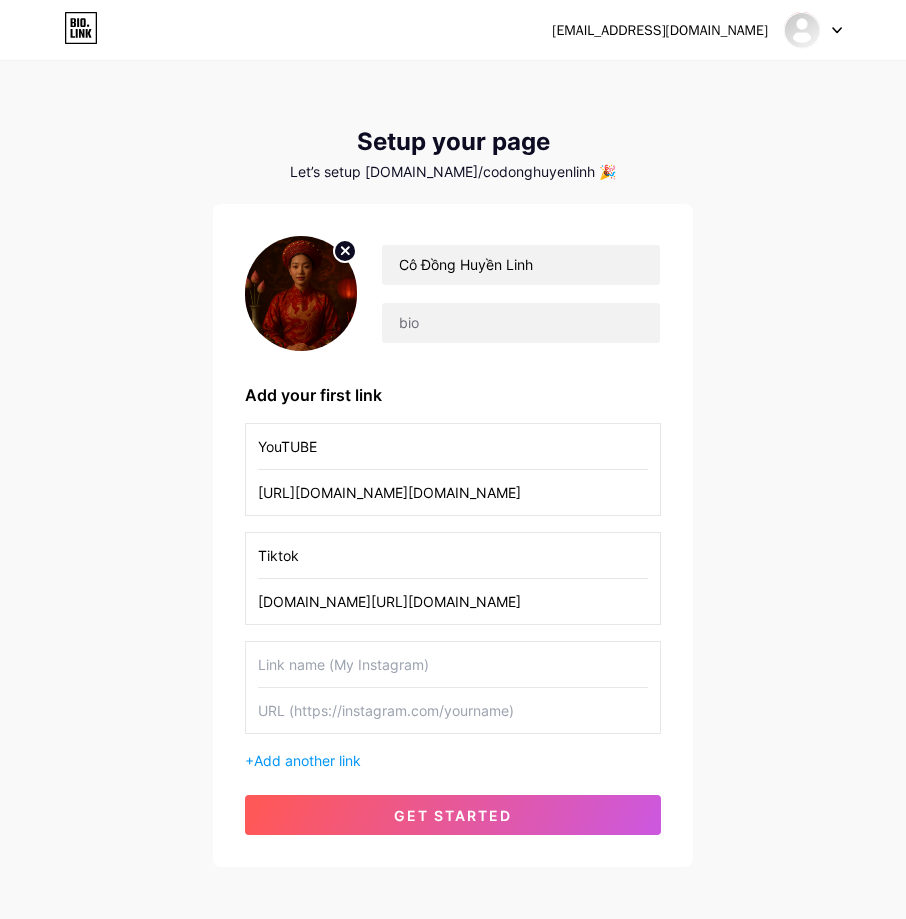 click at bounding box center [453, 664] 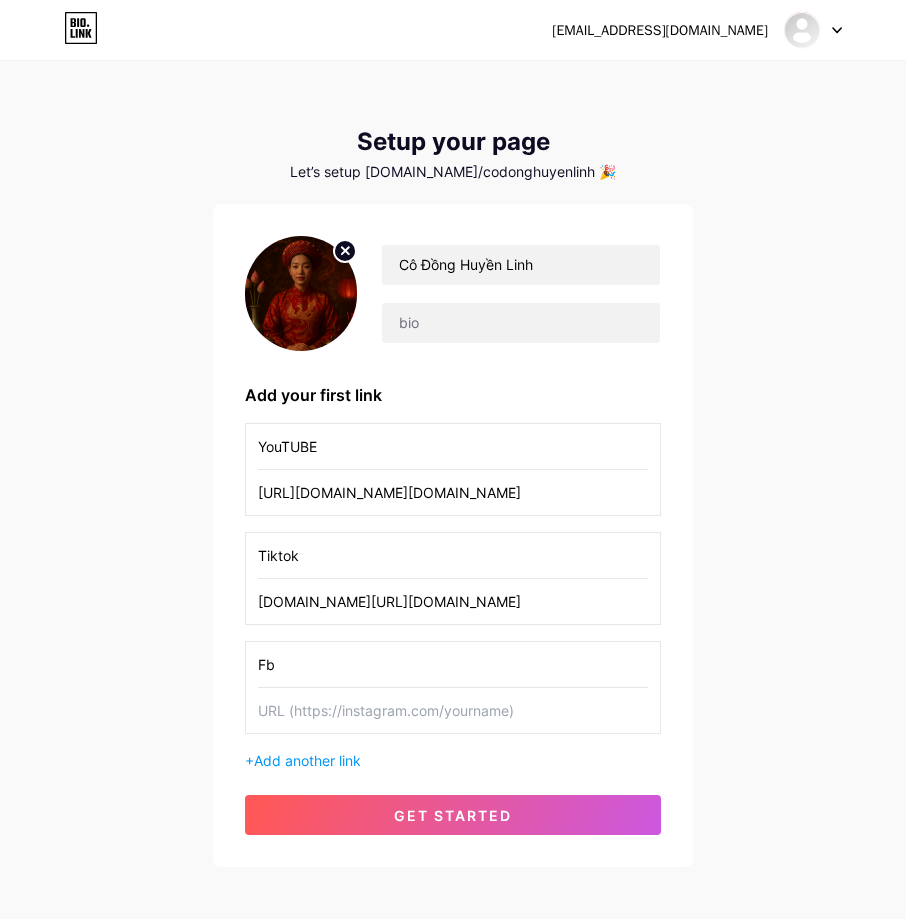 type on "F" 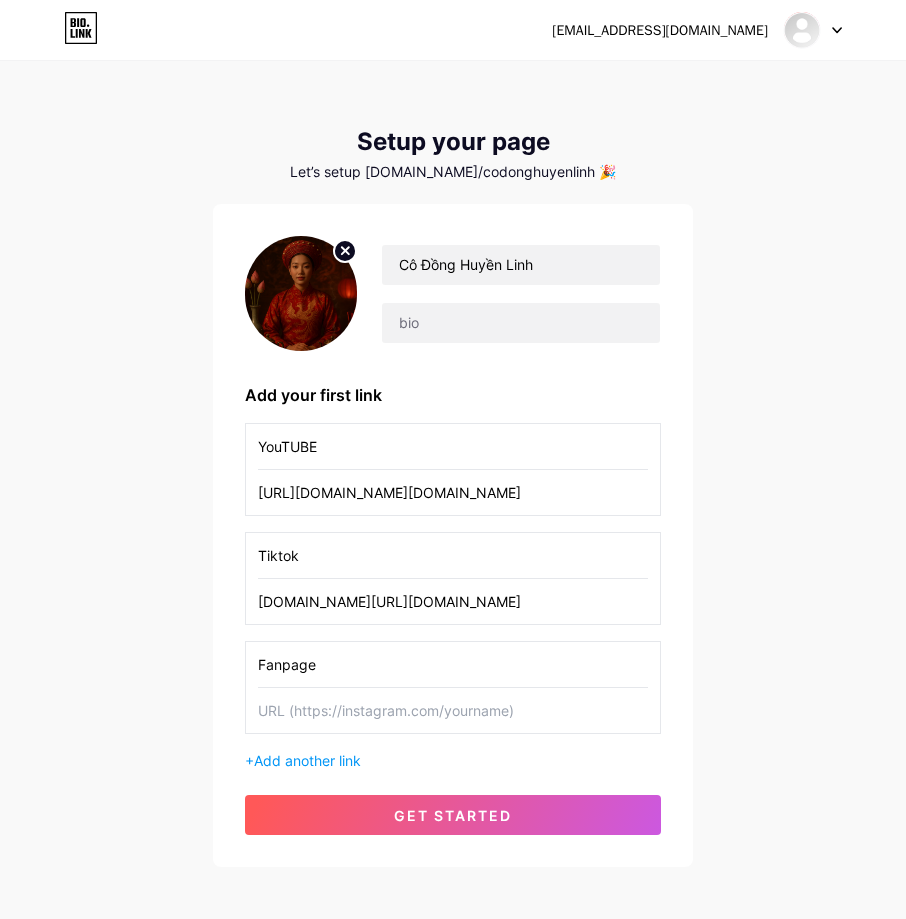 click on "Fanpage" at bounding box center [453, 664] 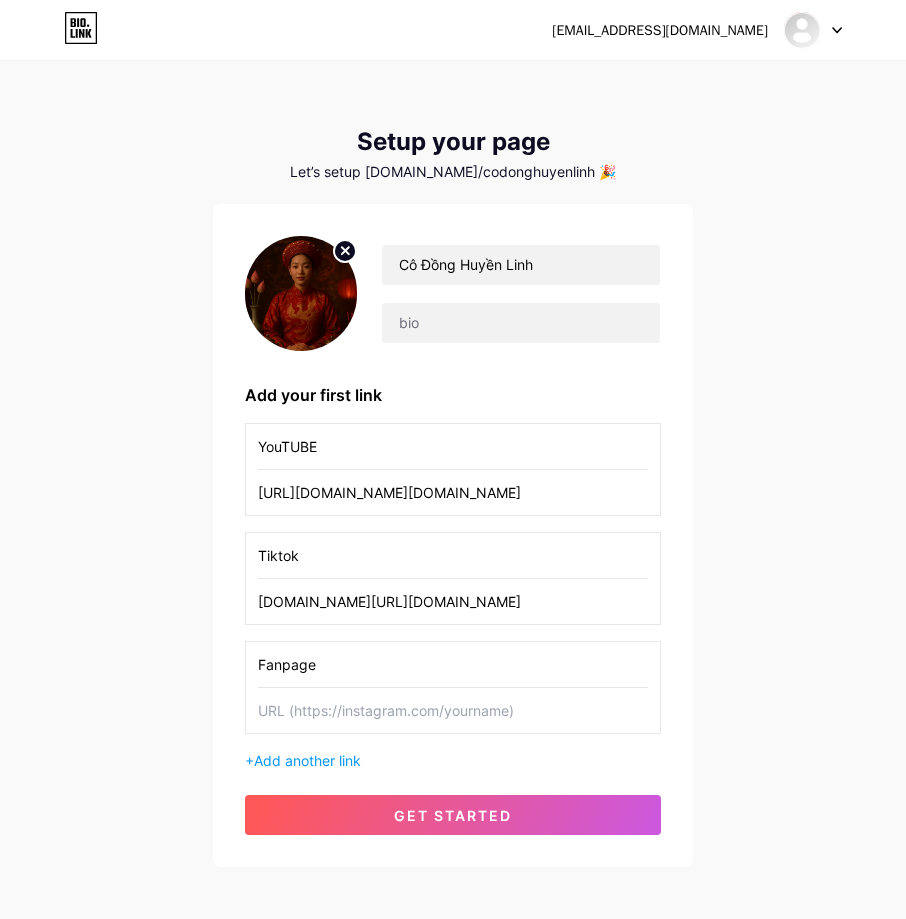 type on "Fanpage" 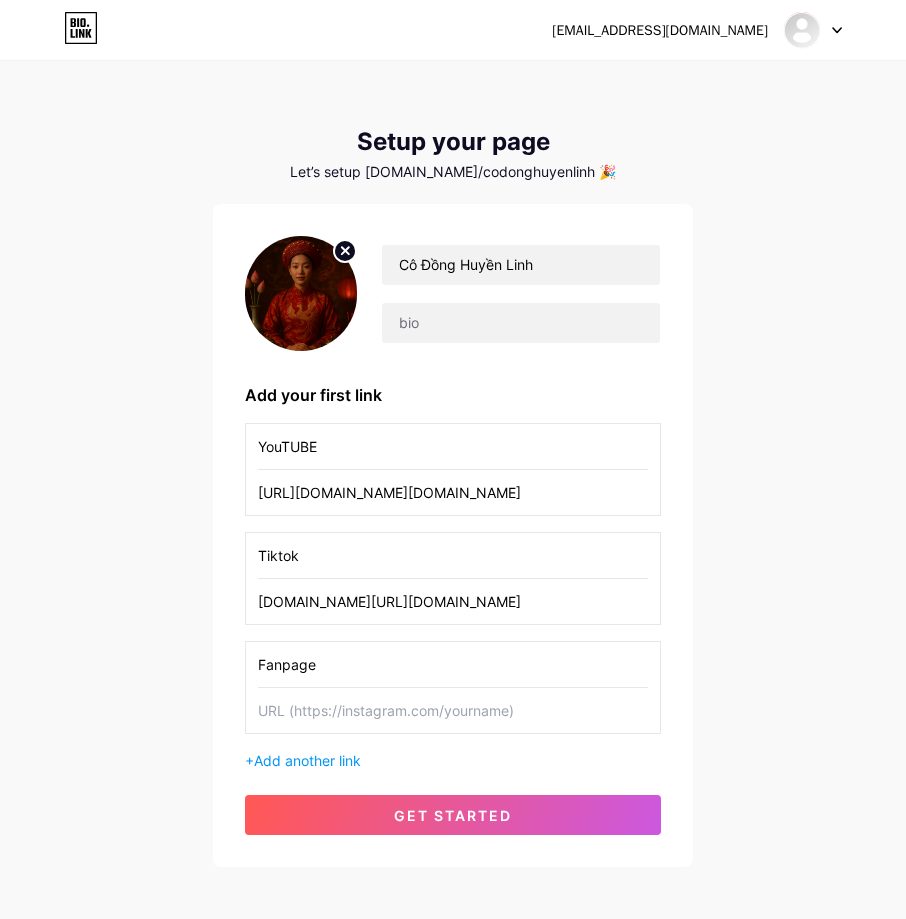 click at bounding box center [453, 710] 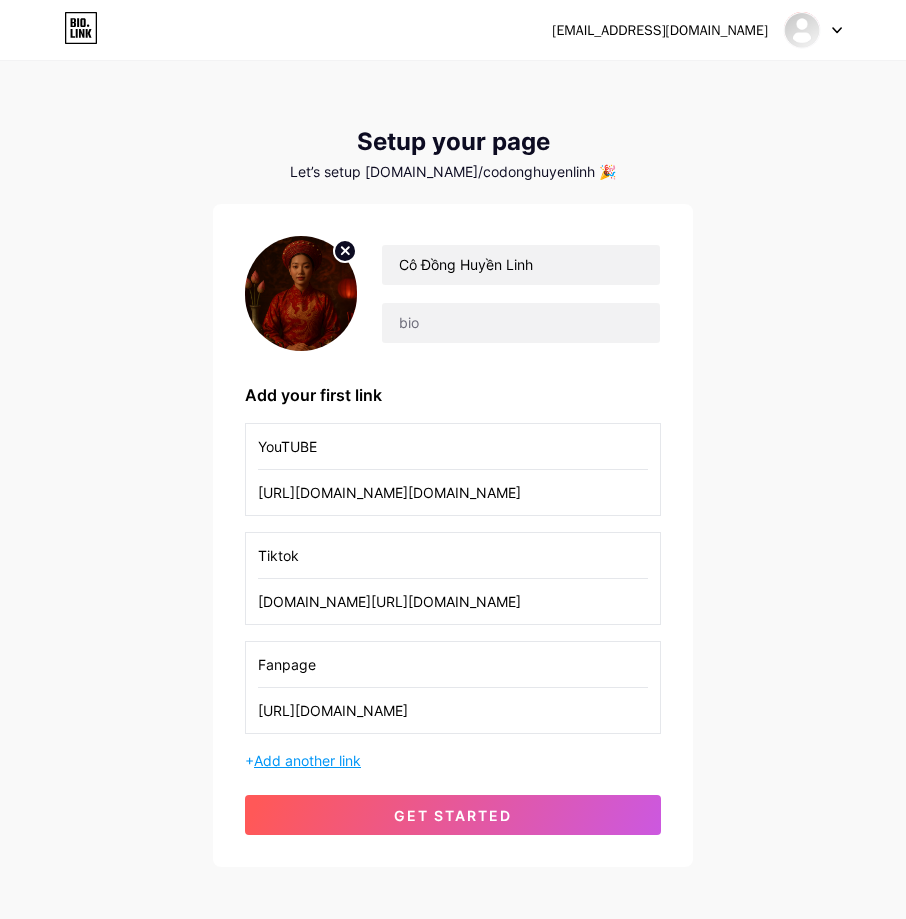 type on "[URL][DOMAIN_NAME]" 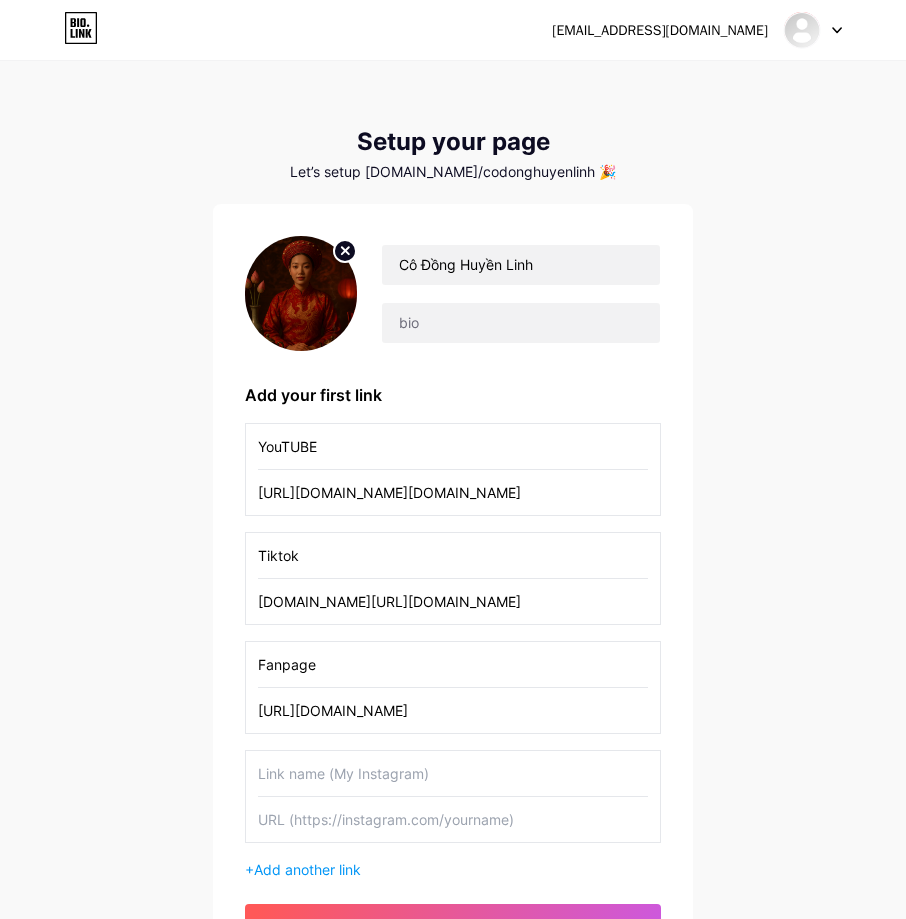 click at bounding box center [453, 773] 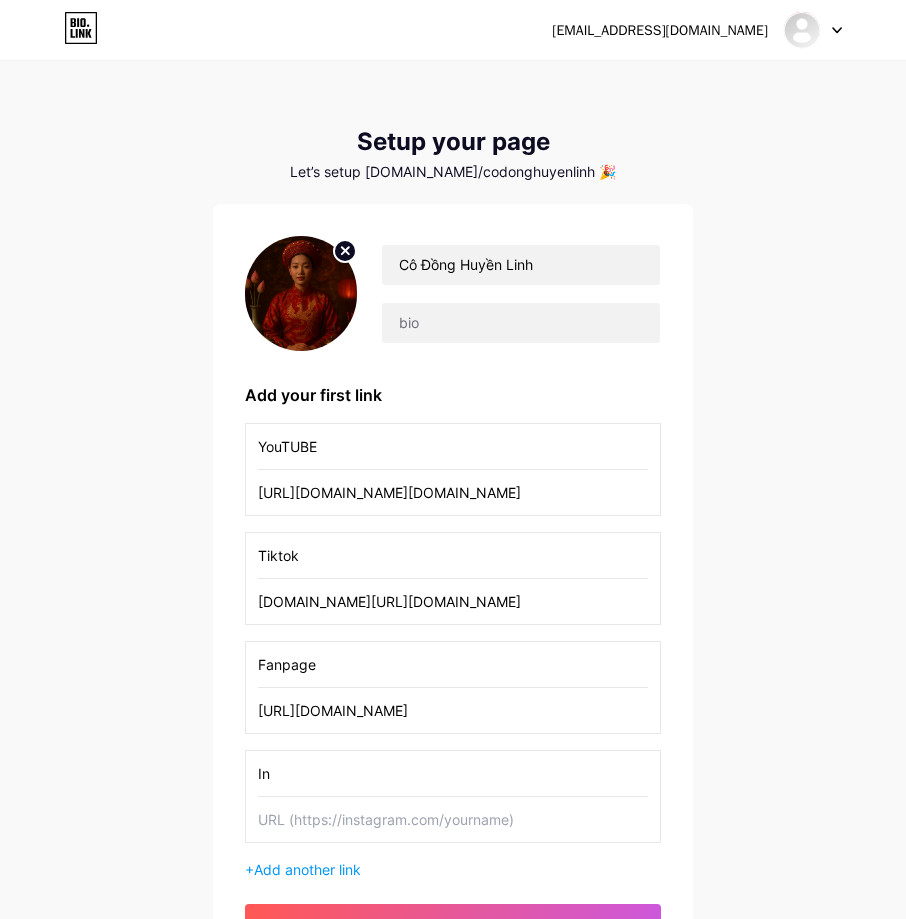 type on "I" 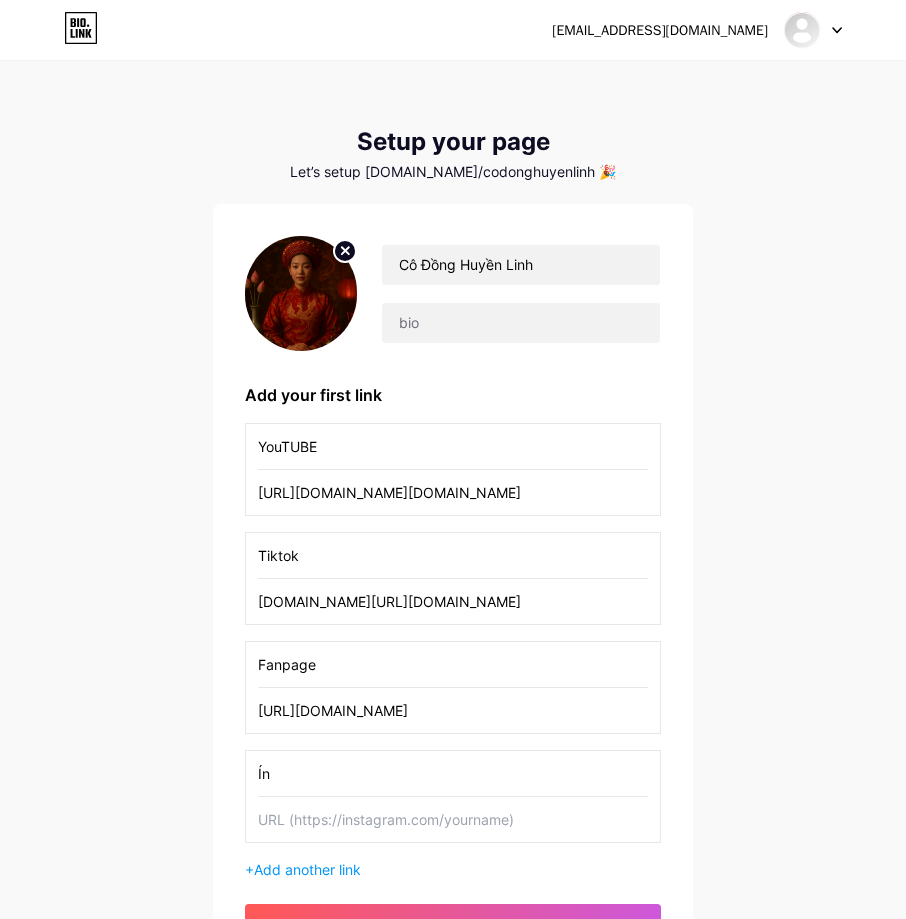 type on "Í" 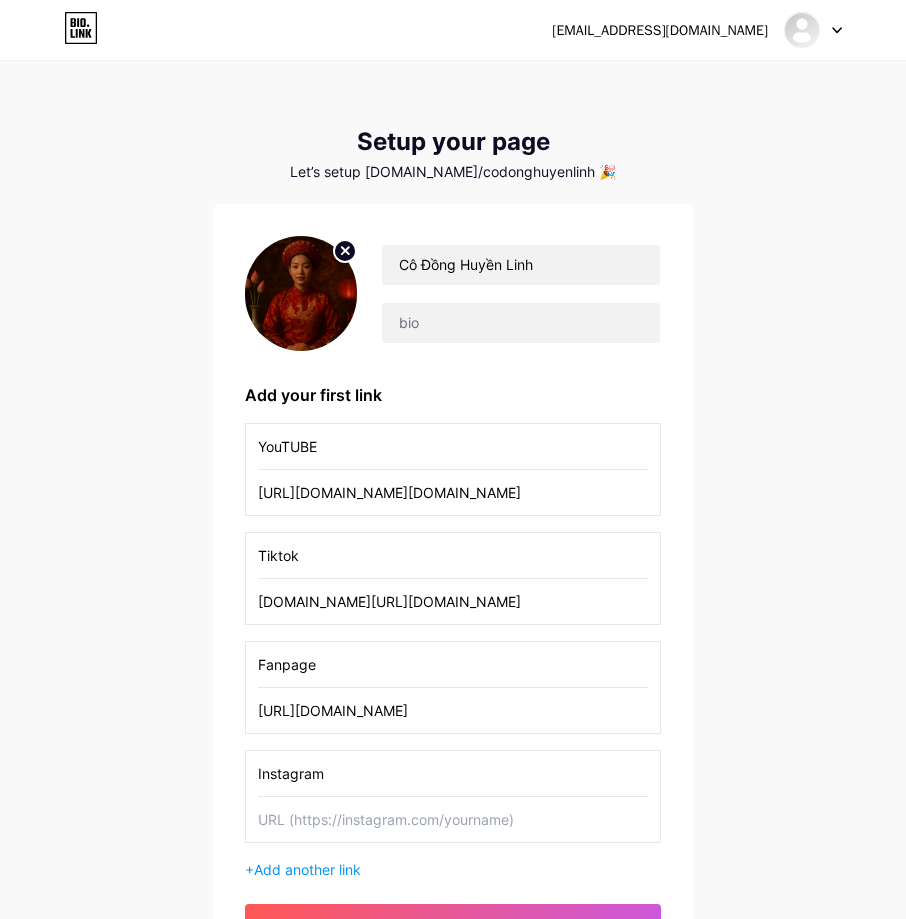 type on "Instagram" 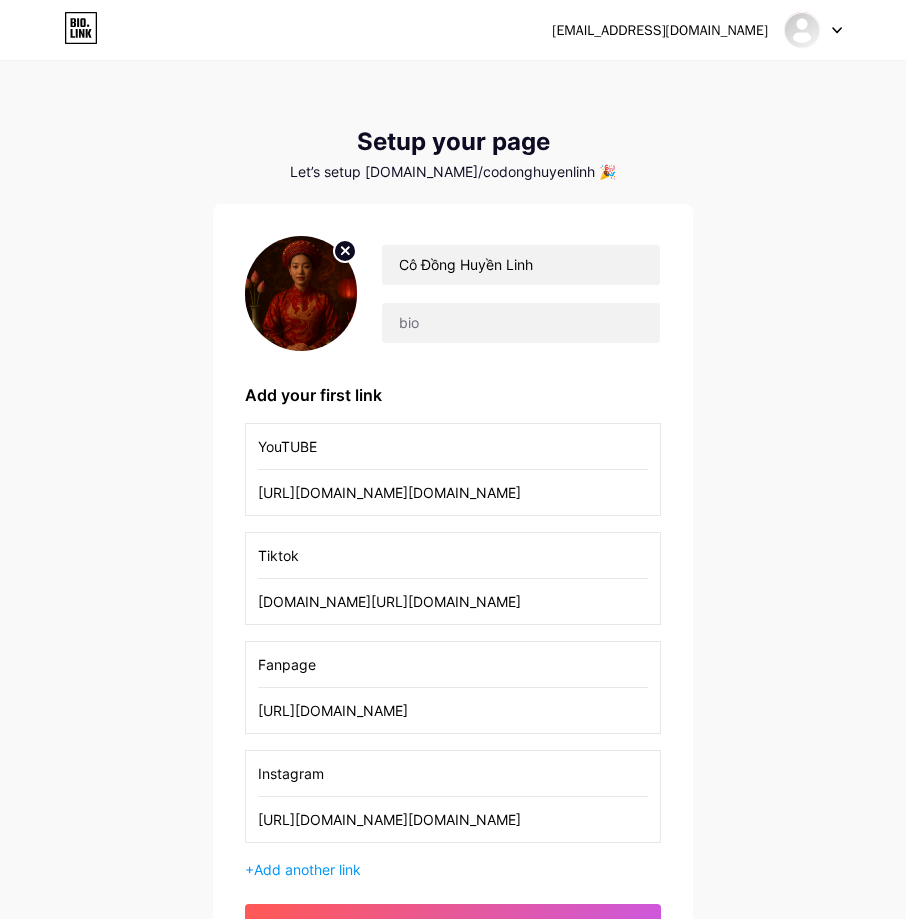 scroll, scrollTop: 0, scrollLeft: 0, axis: both 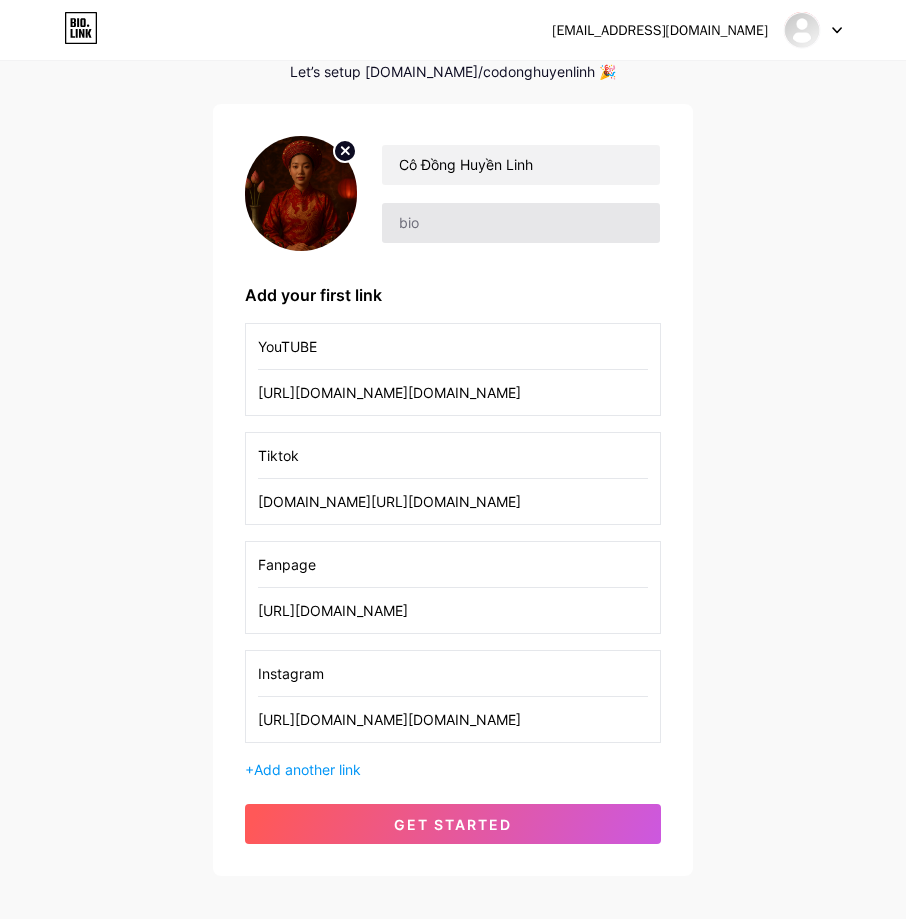 type on "[URL][DOMAIN_NAME][DOMAIN_NAME]" 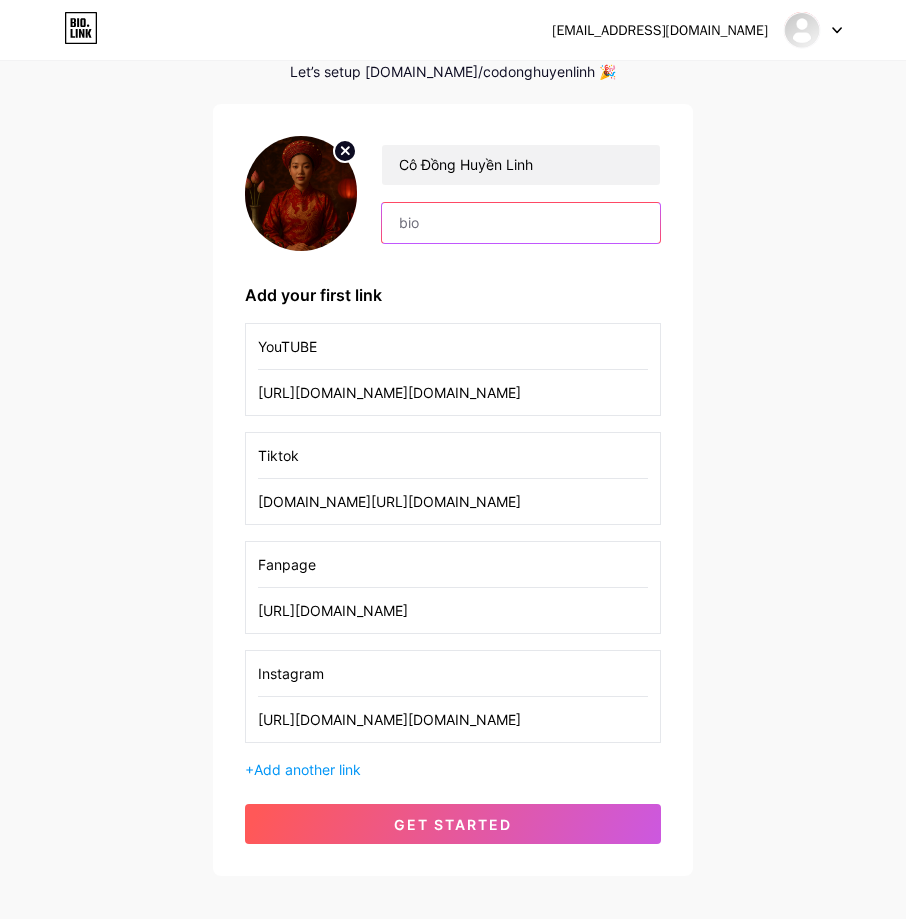 click at bounding box center (521, 223) 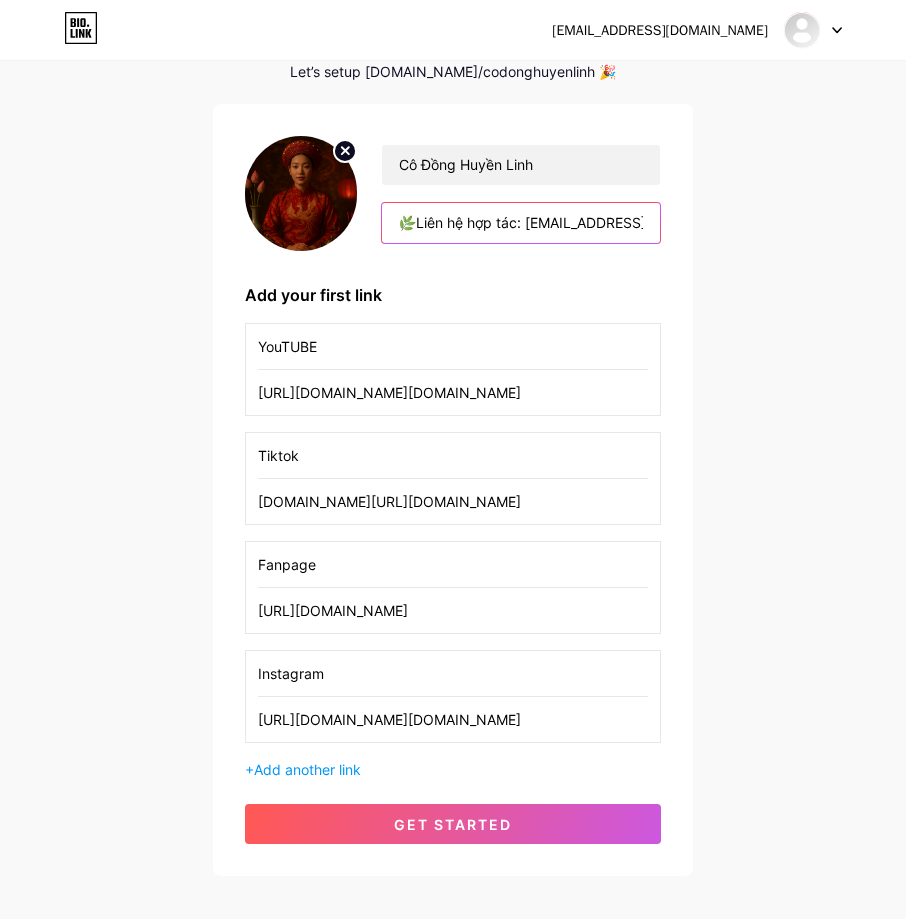 scroll, scrollTop: 0, scrollLeft: 101, axis: horizontal 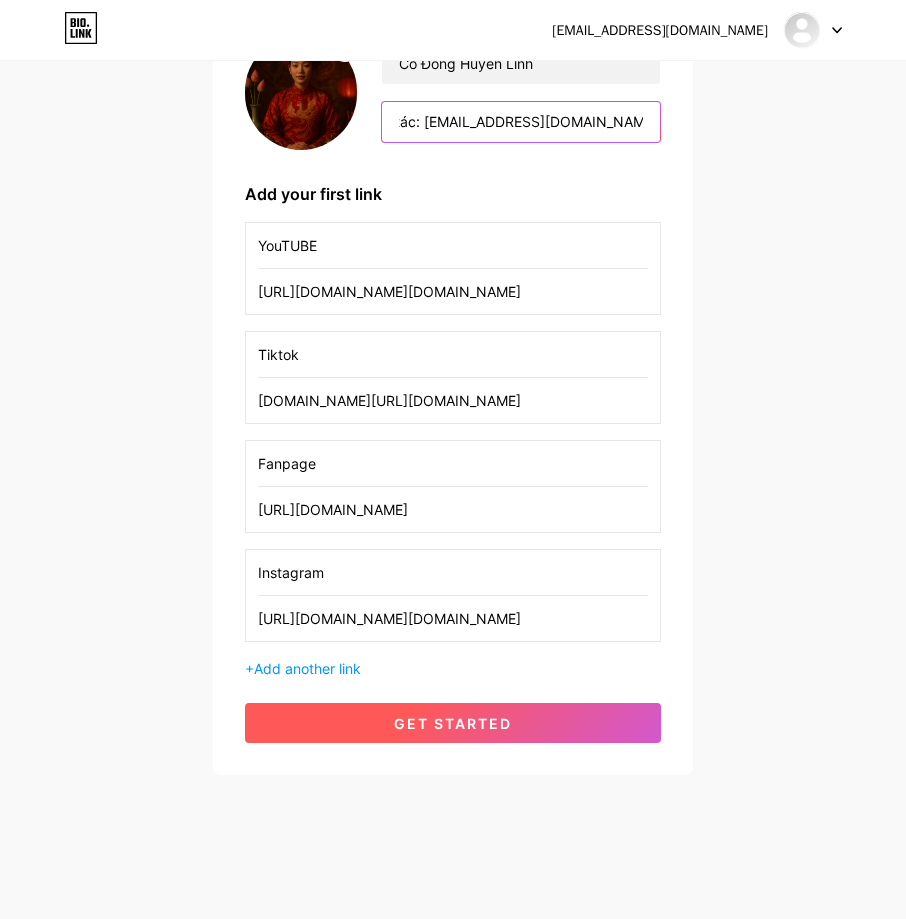 type on "🌿Liên hệ hợp tác: [EMAIL_ADDRESS][DOMAIN_NAME]🌿" 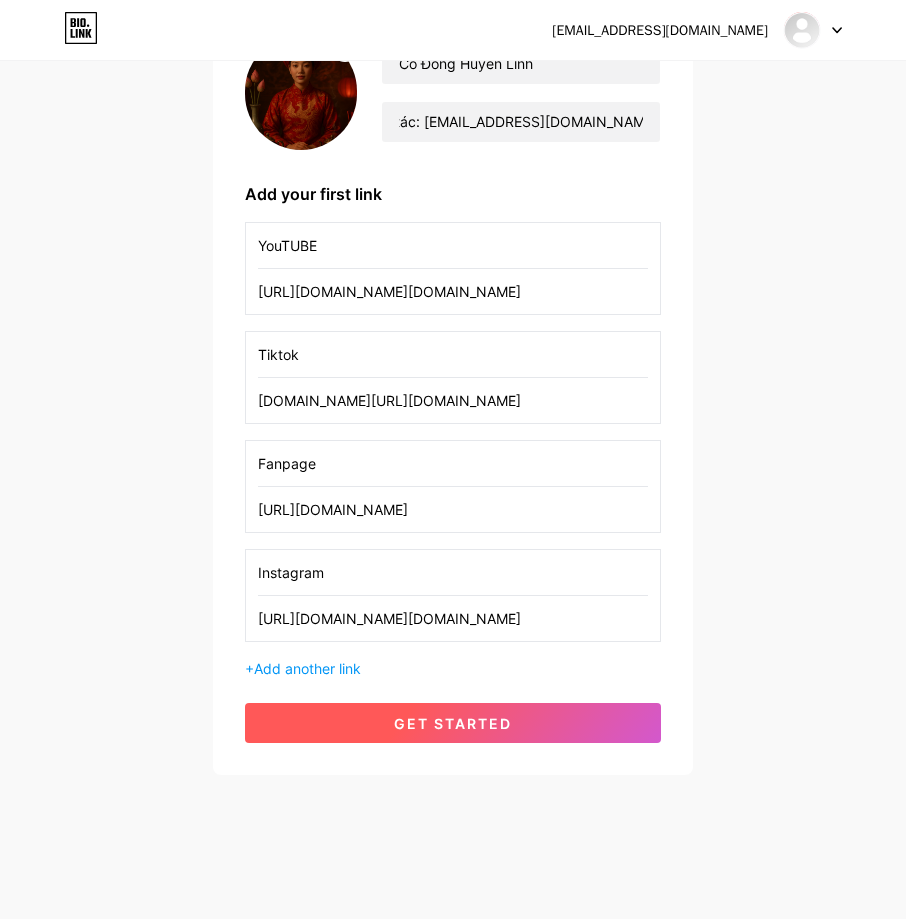 scroll, scrollTop: 0, scrollLeft: 0, axis: both 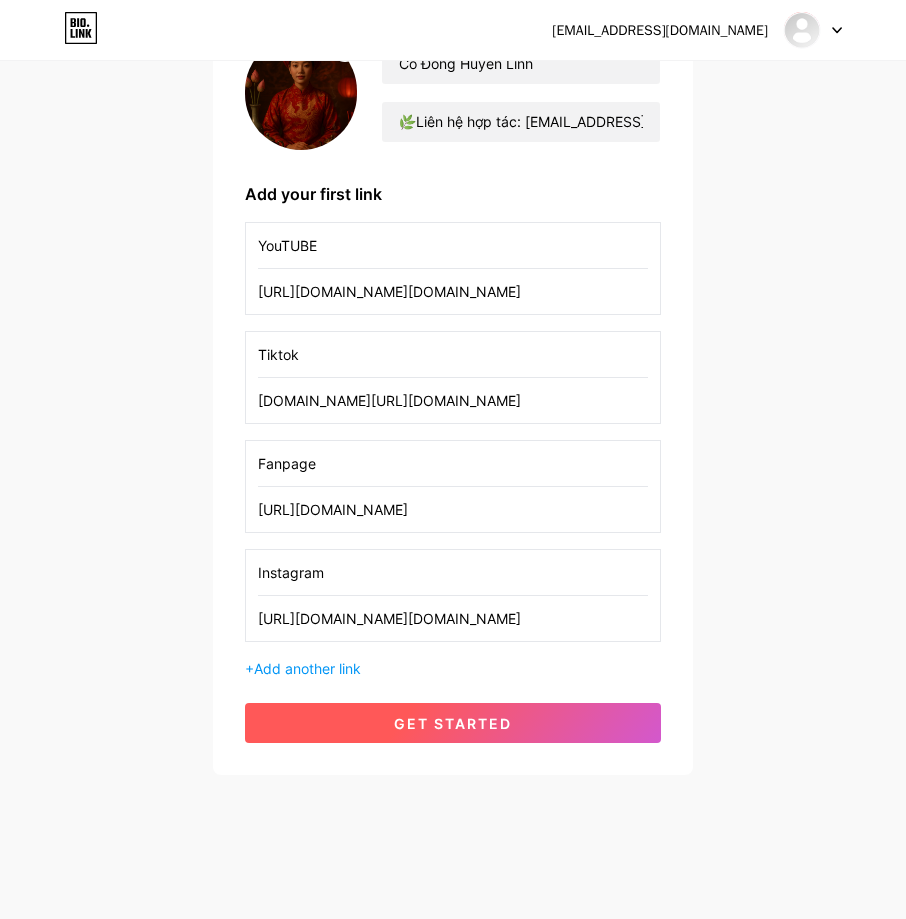 click on "get started" at bounding box center [453, 723] 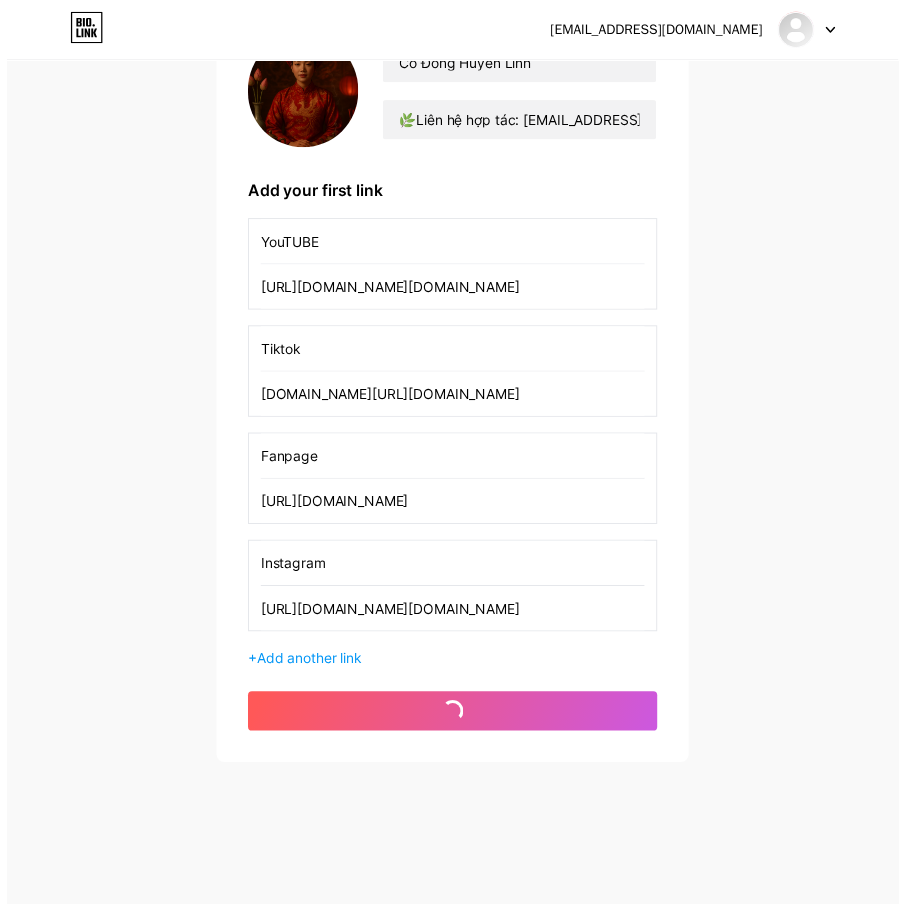 scroll, scrollTop: 0, scrollLeft: 0, axis: both 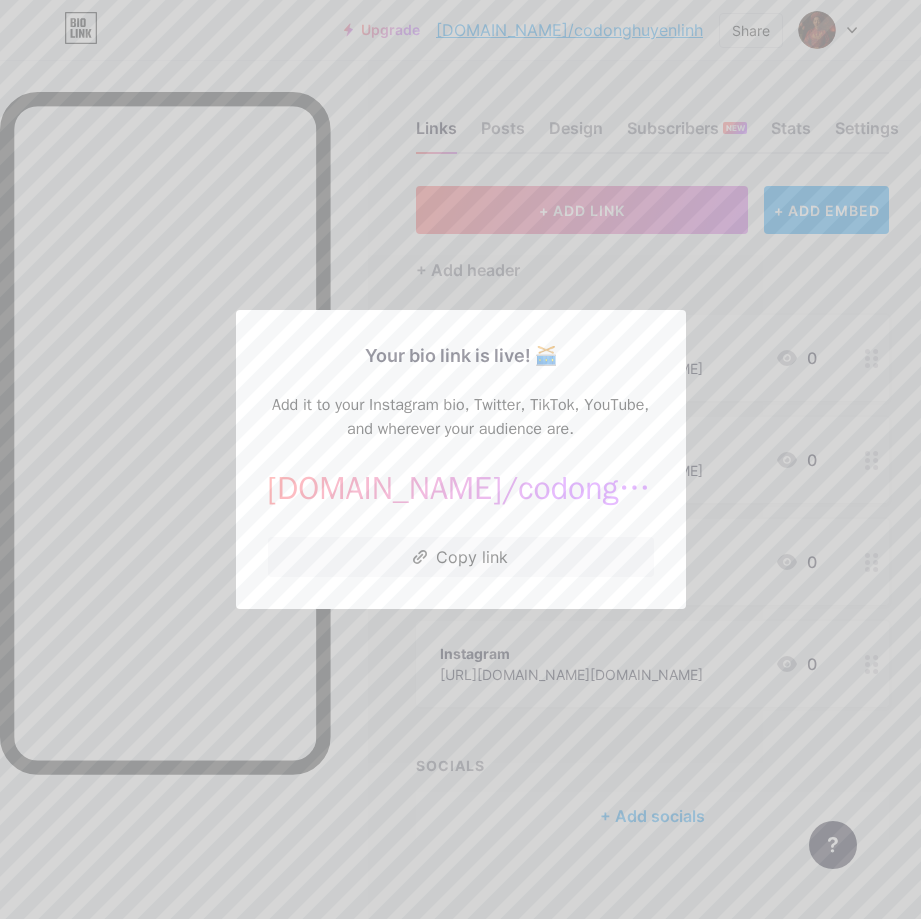 click at bounding box center (460, 459) 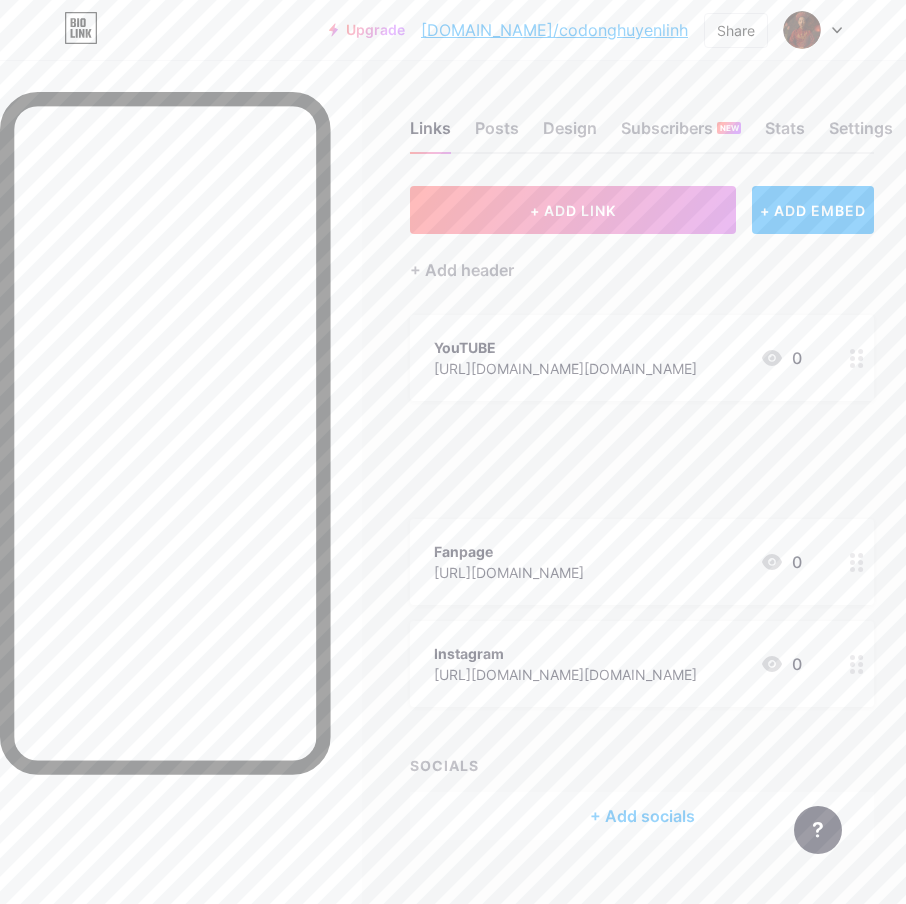 type 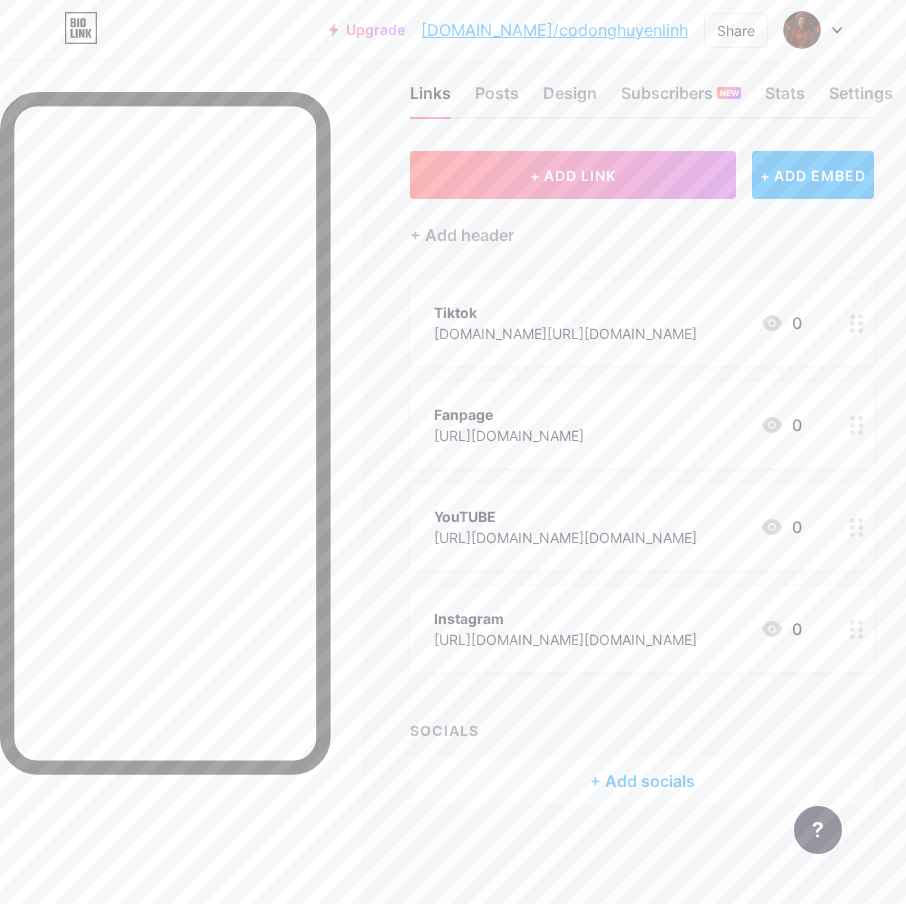 scroll, scrollTop: 0, scrollLeft: 0, axis: both 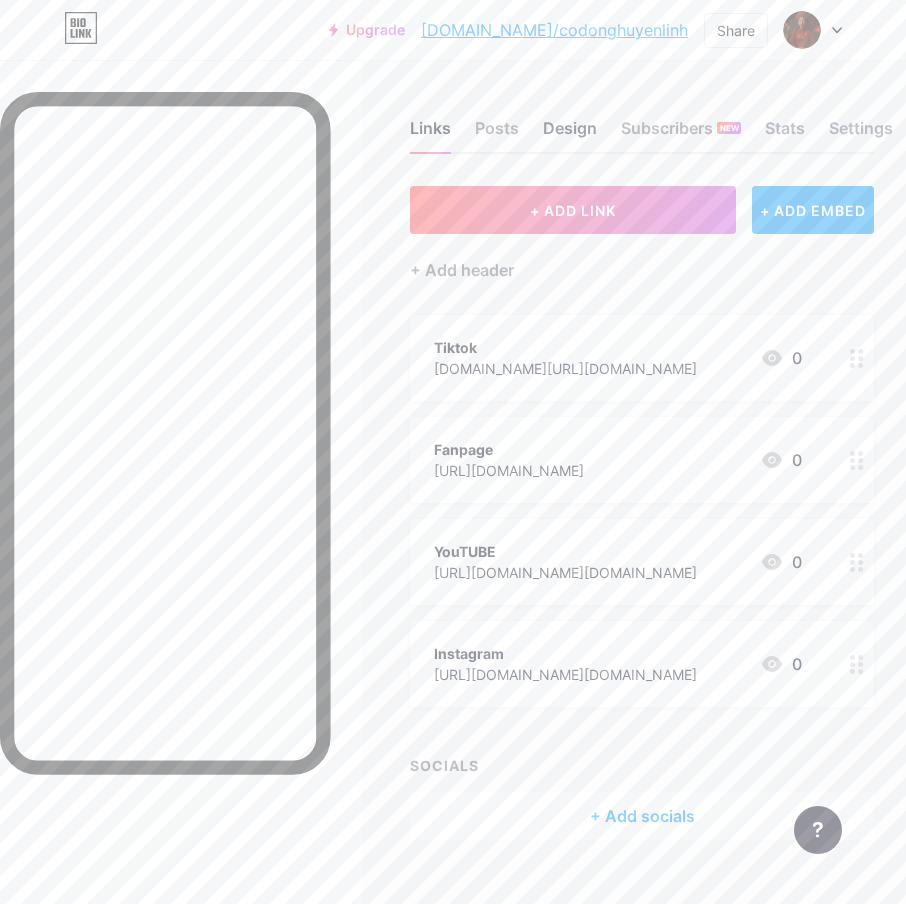 click on "Design" at bounding box center [570, 134] 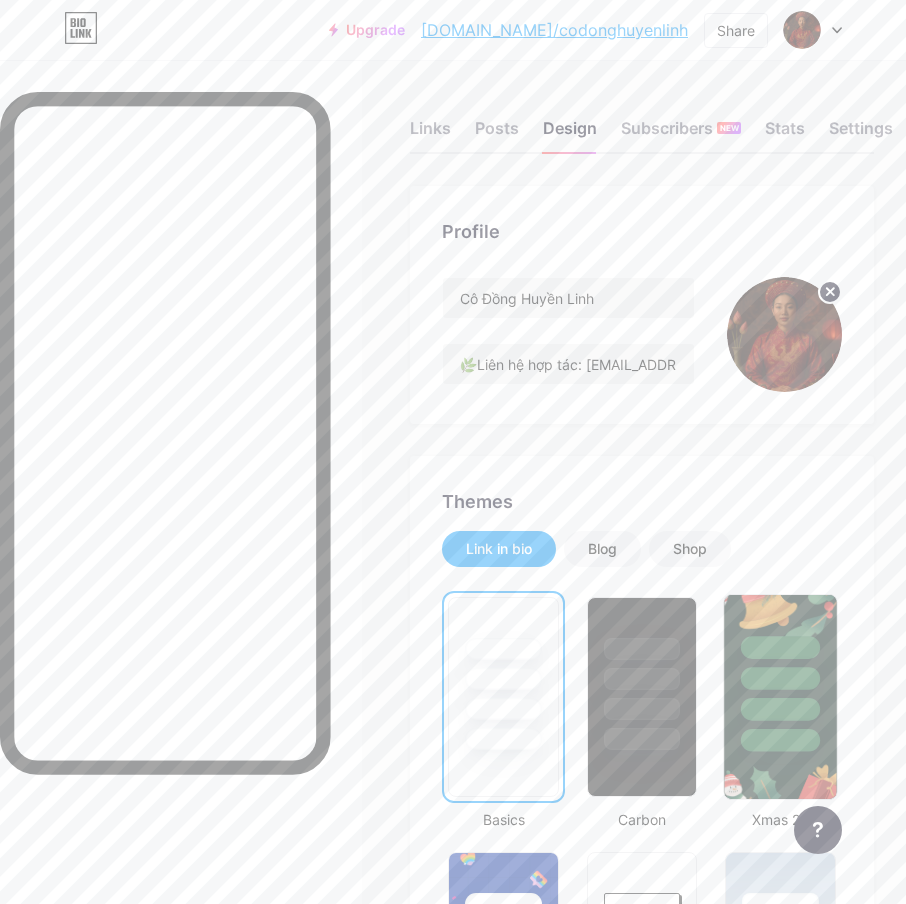 click at bounding box center [780, 678] 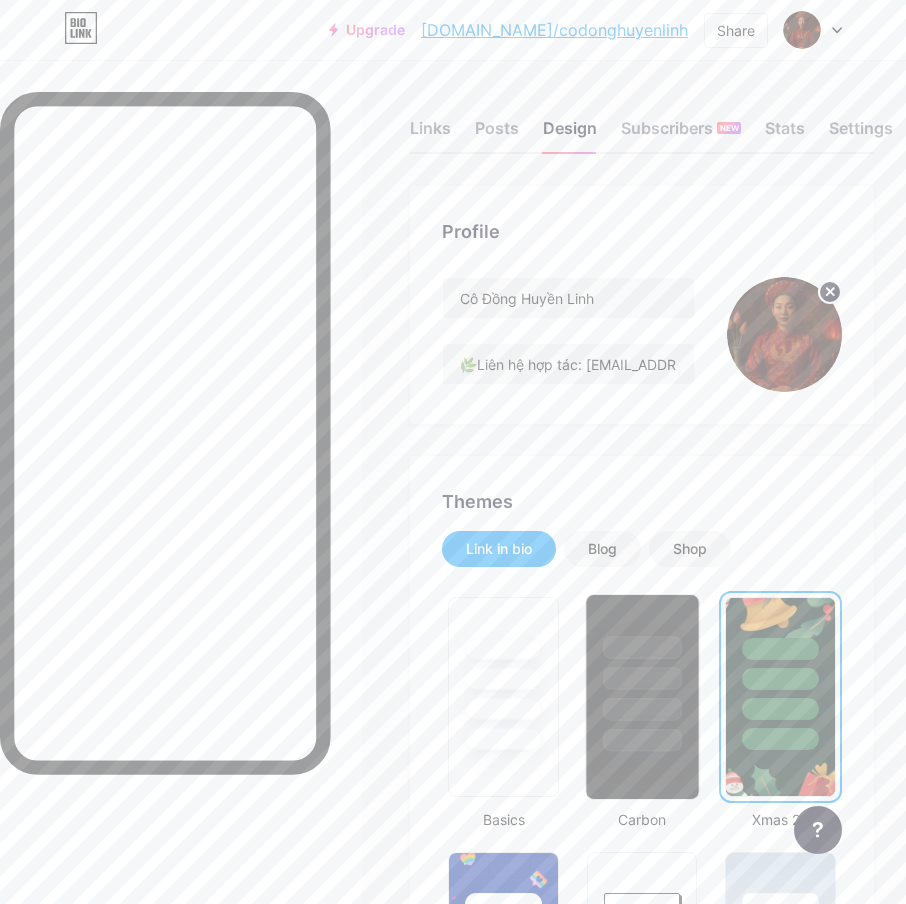 click at bounding box center (642, 678) 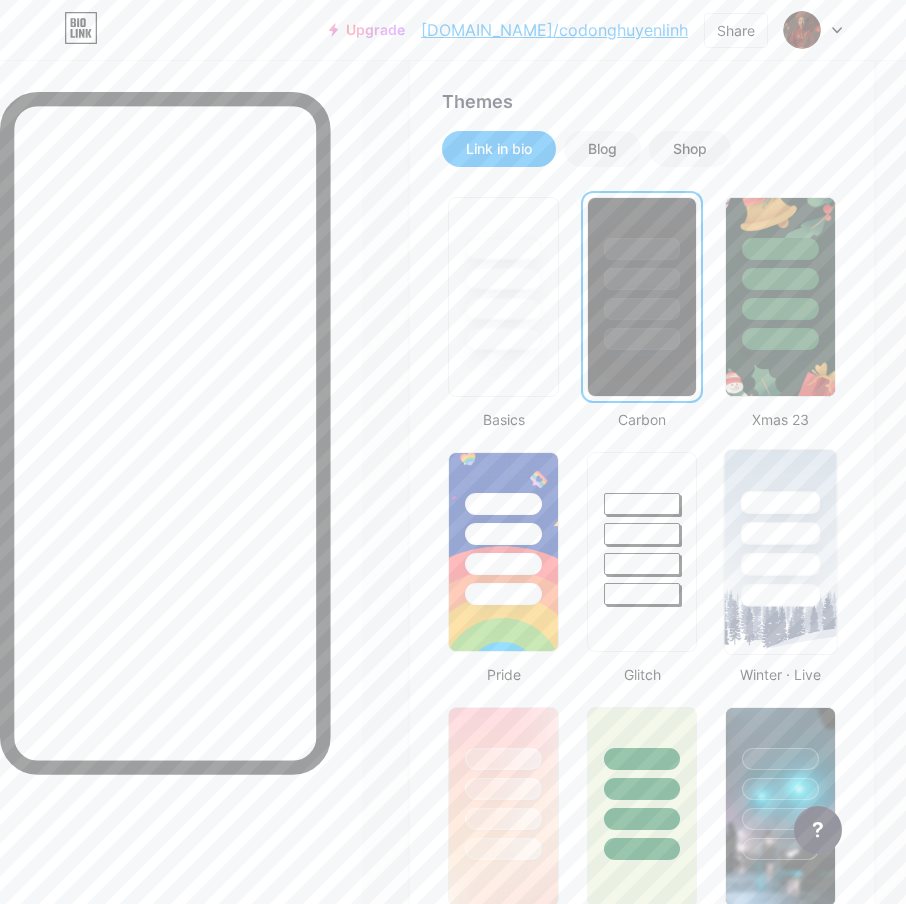 scroll, scrollTop: 600, scrollLeft: 0, axis: vertical 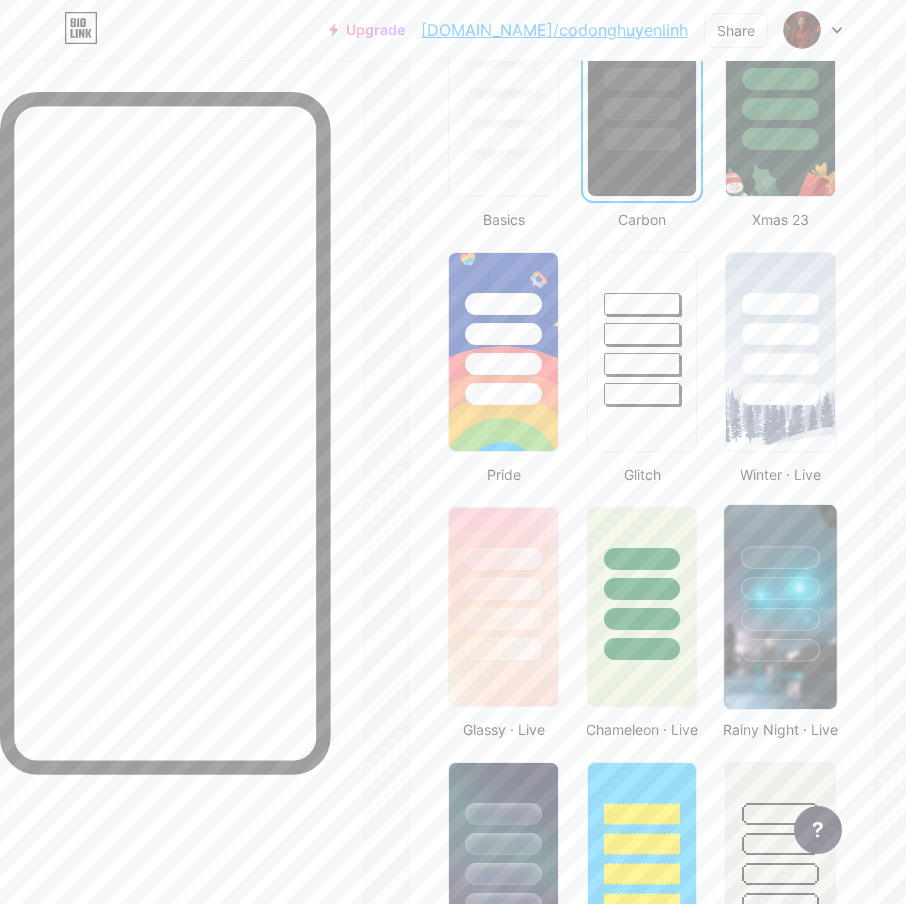 click at bounding box center (780, 619) 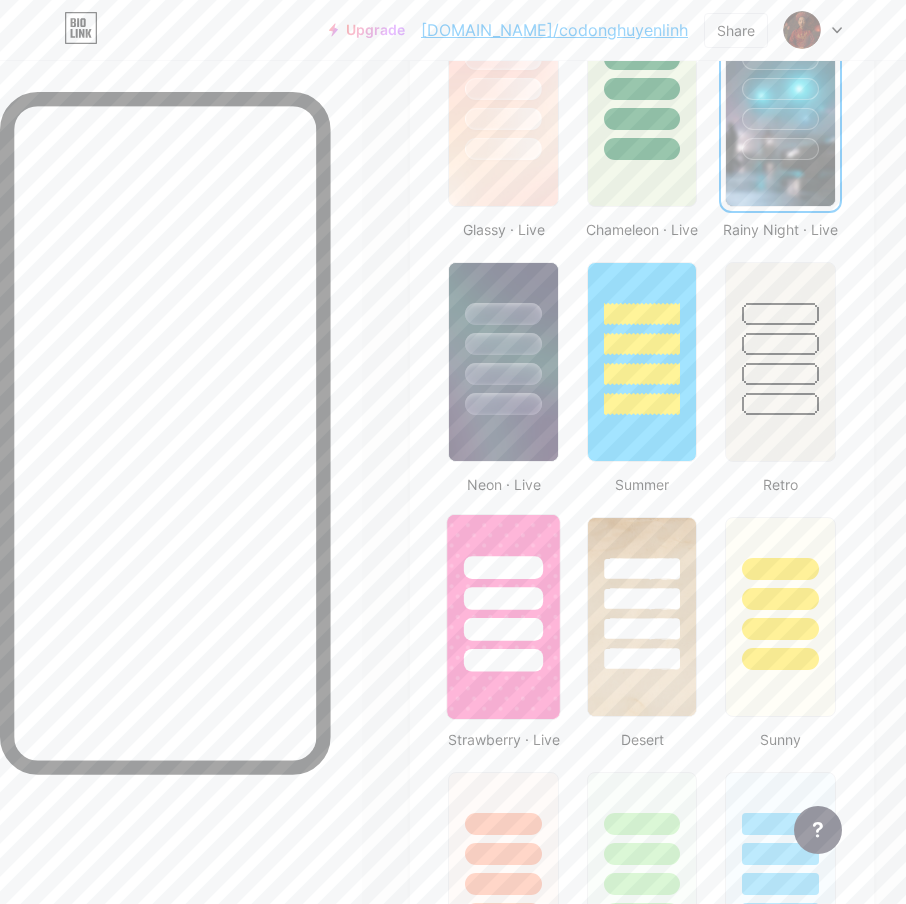 scroll, scrollTop: 1200, scrollLeft: 0, axis: vertical 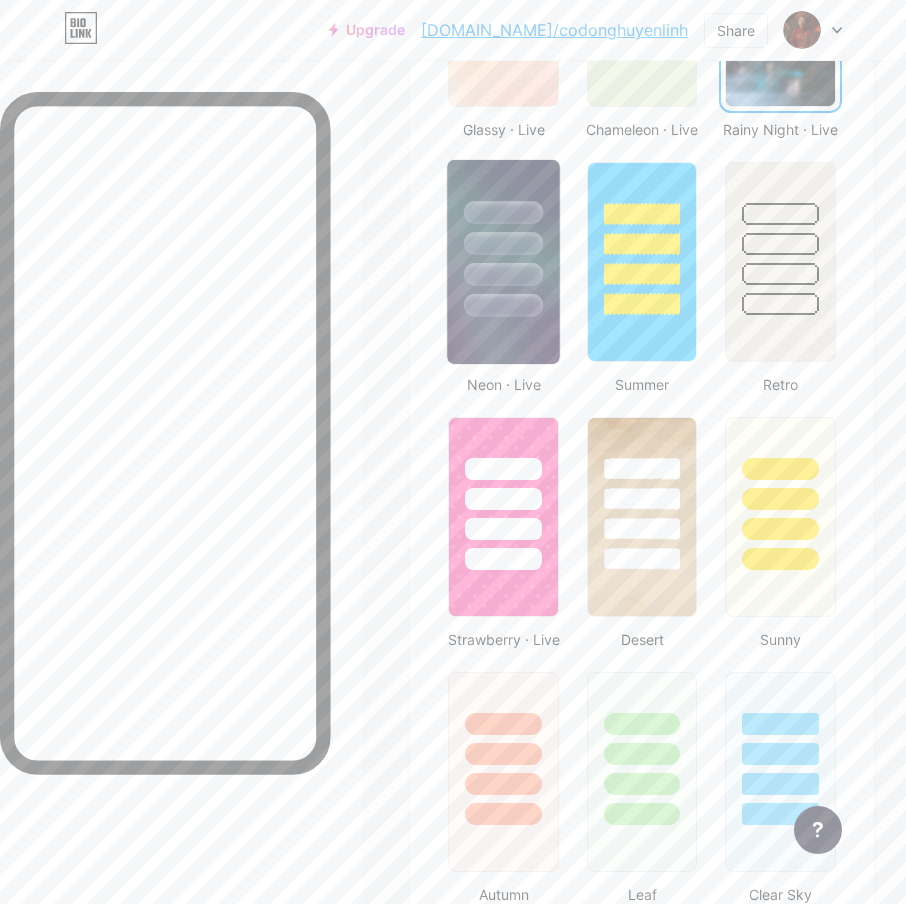 click at bounding box center [504, 238] 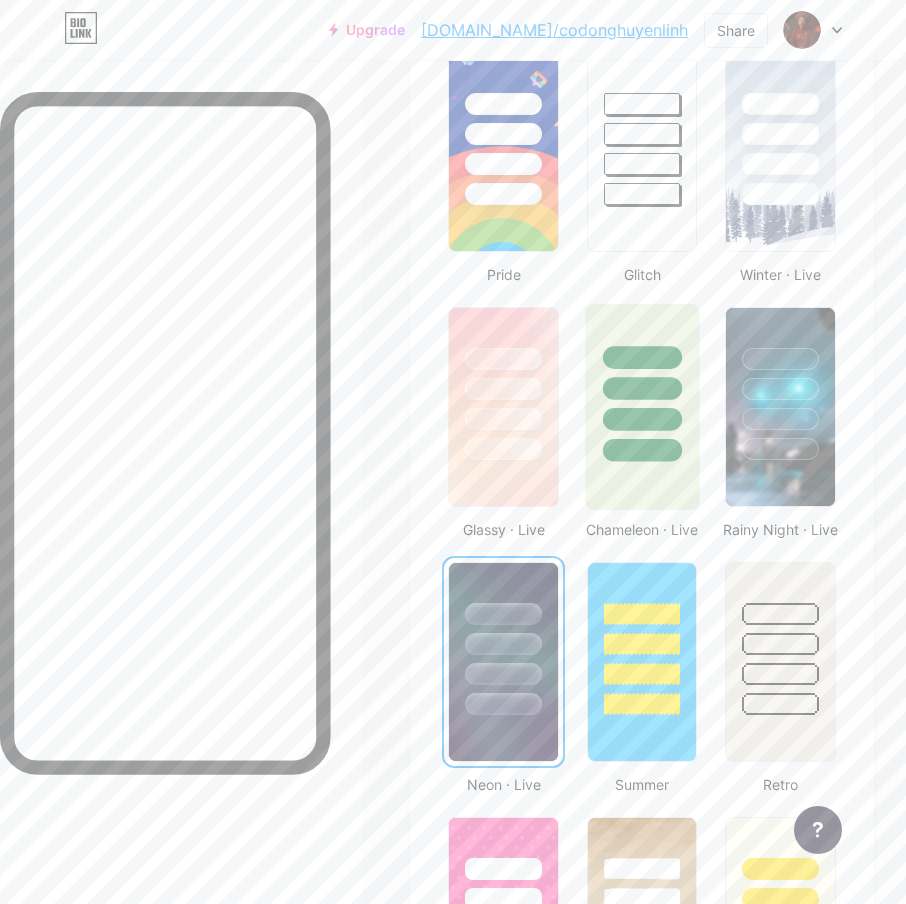 scroll, scrollTop: 400, scrollLeft: 0, axis: vertical 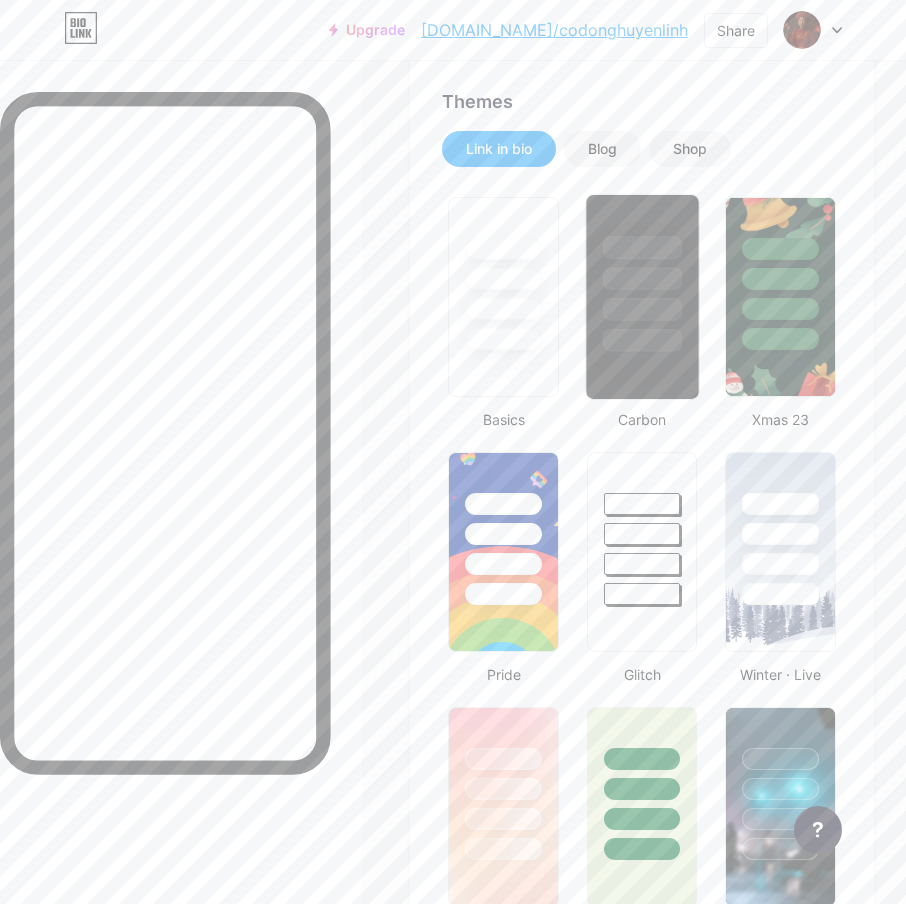 click at bounding box center [642, 340] 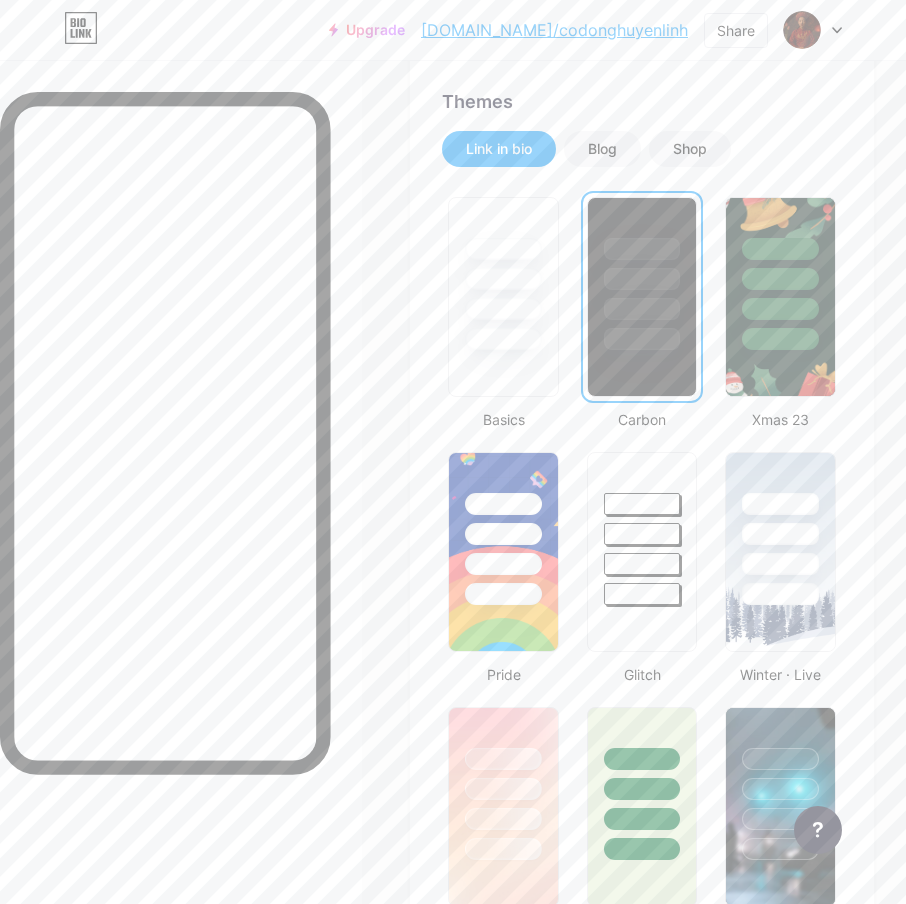 scroll, scrollTop: 0, scrollLeft: 0, axis: both 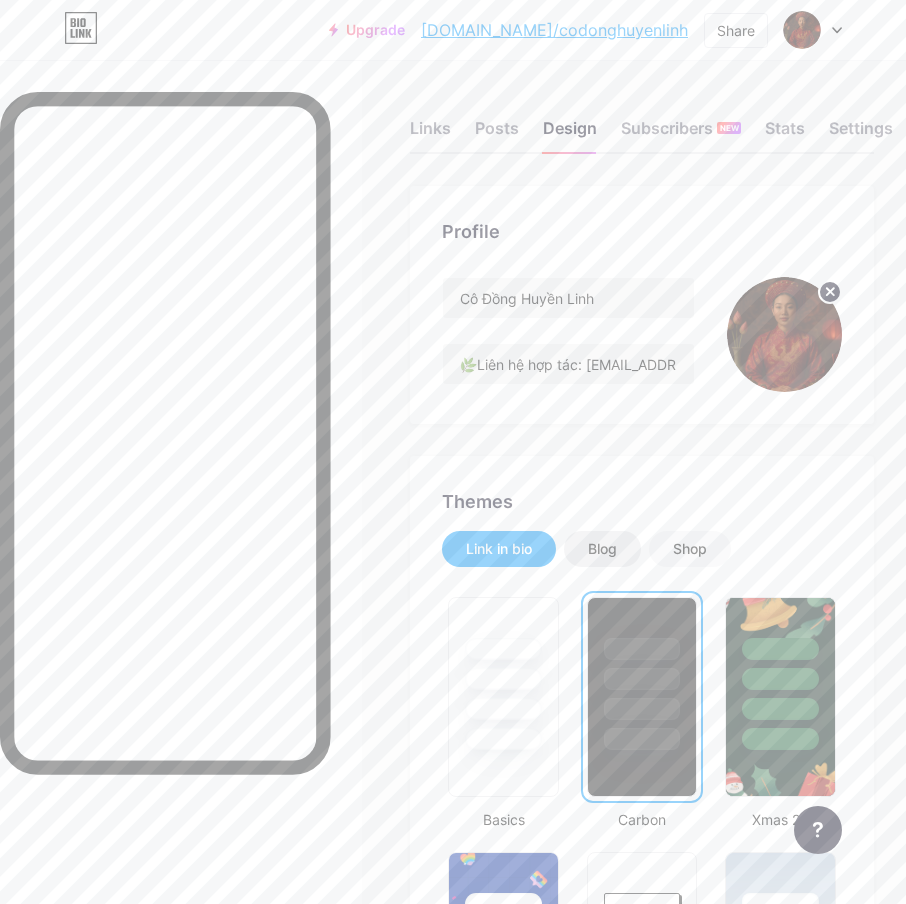 click on "Blog" at bounding box center [602, 549] 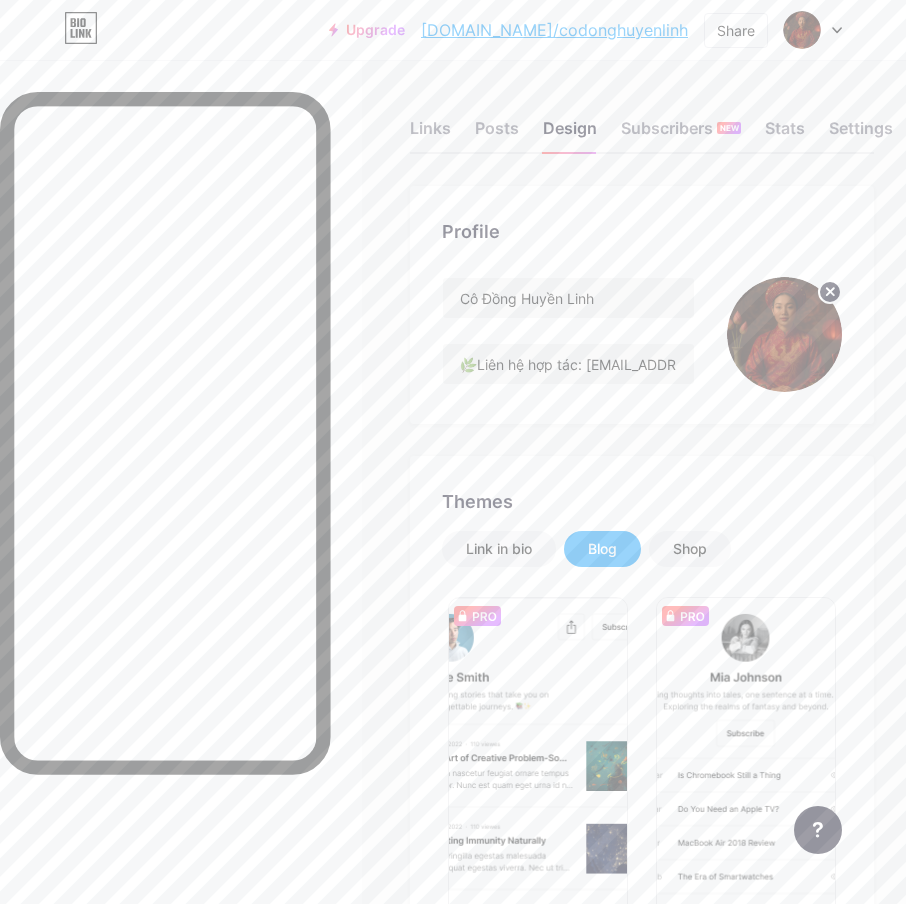 scroll, scrollTop: 200, scrollLeft: 0, axis: vertical 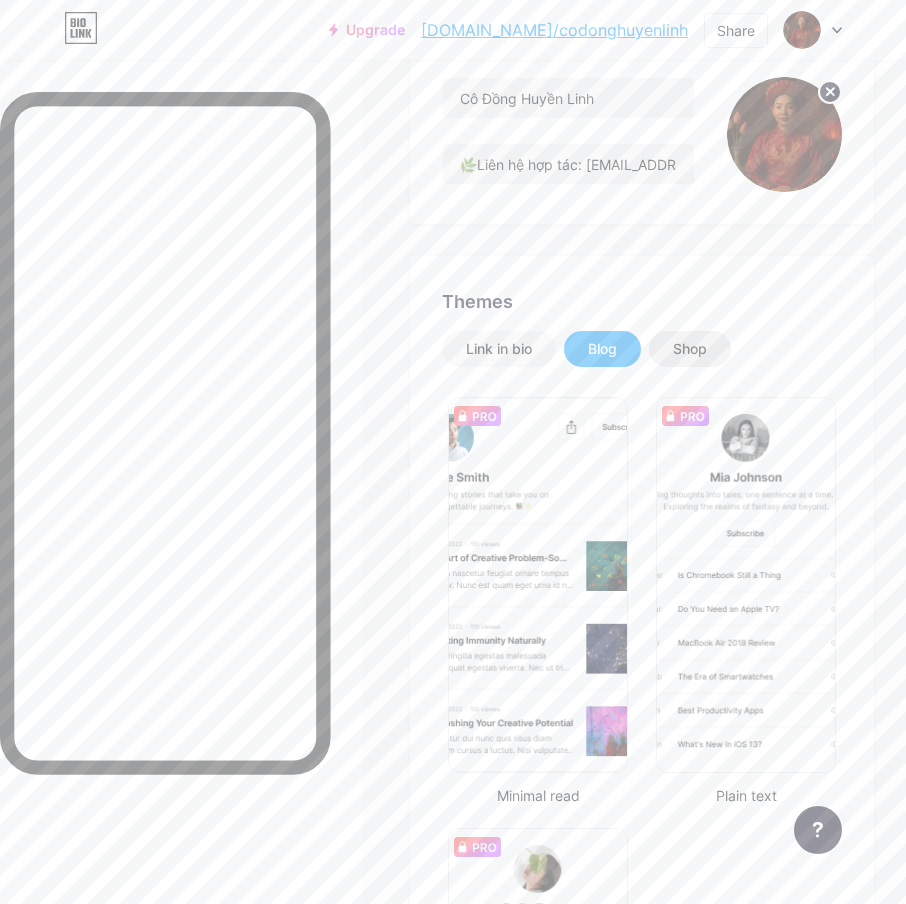 click on "Shop" at bounding box center [690, 349] 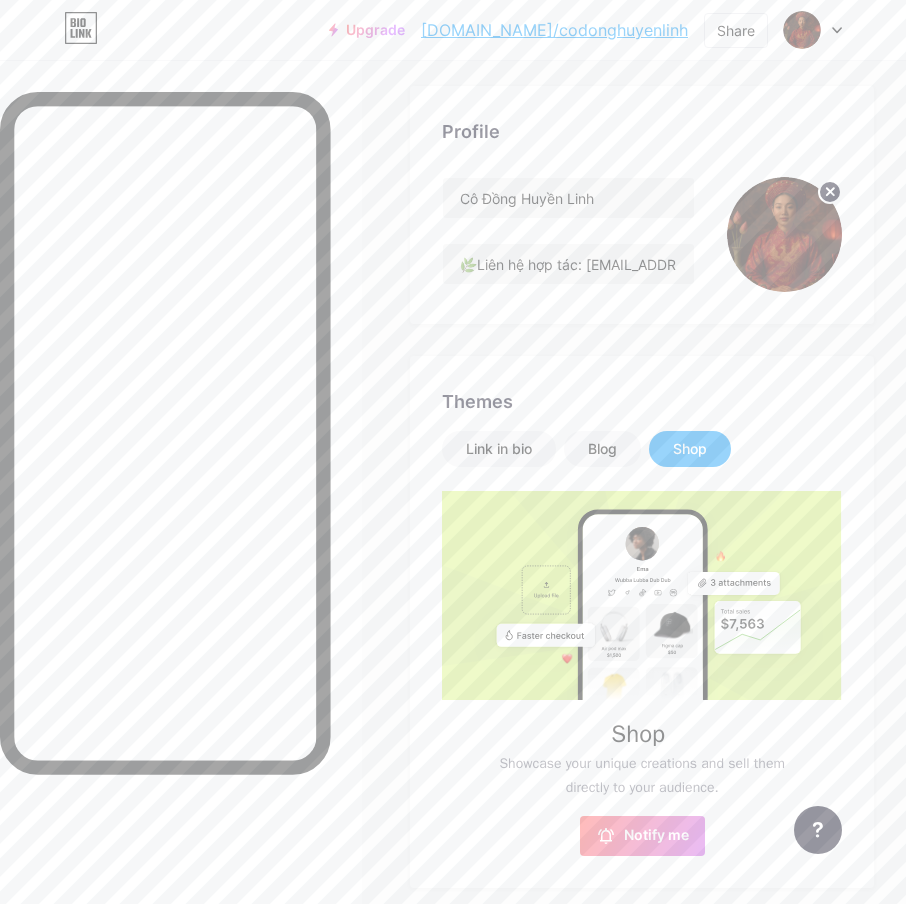 scroll, scrollTop: 0, scrollLeft: 0, axis: both 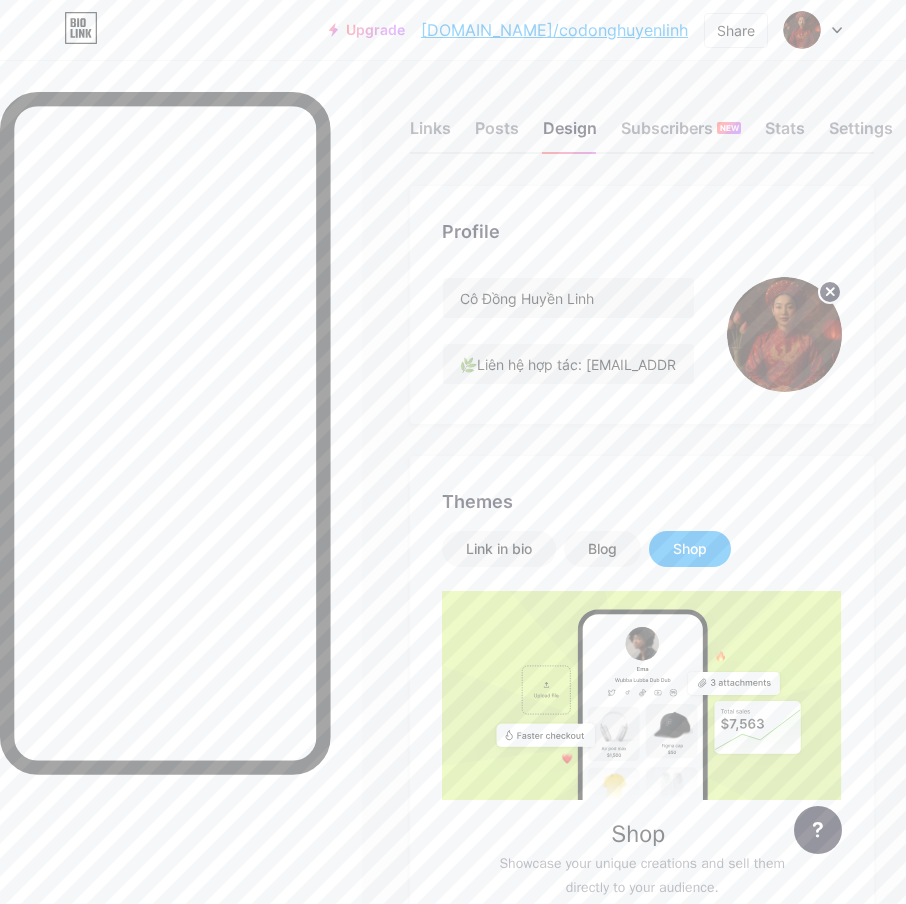 click on "Links
Posts
Design
Subscribers
NEW
Stats
Settings     Profile   Cô Đồng Huyền Linh     🌿Liên hệ hợp tác: [EMAIL_ADDRESS][DOMAIN_NAME]🌿                   Themes   Link in bio   Blog   Shop                                                                                                                                                                                                                                                                                                                                   Shop
Showcase your unique creations and sell them directly to your audience.
Notify me         Changes saved       Position to display socials                 Top                     Bottom
Disable Bio Link branding
Will hide the Bio Link branding from homepage     Display Share button
Changes saved" at bounding box center (453, 879) 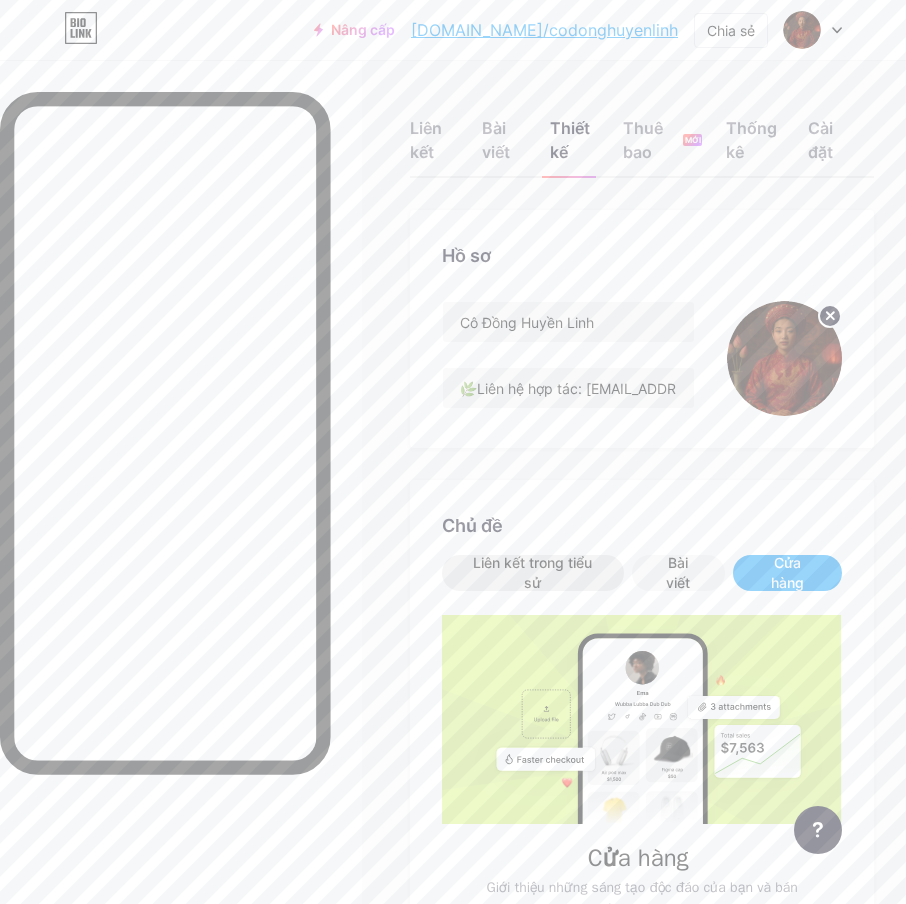 click on "Liên kết trong tiểu sử" at bounding box center (532, 573) 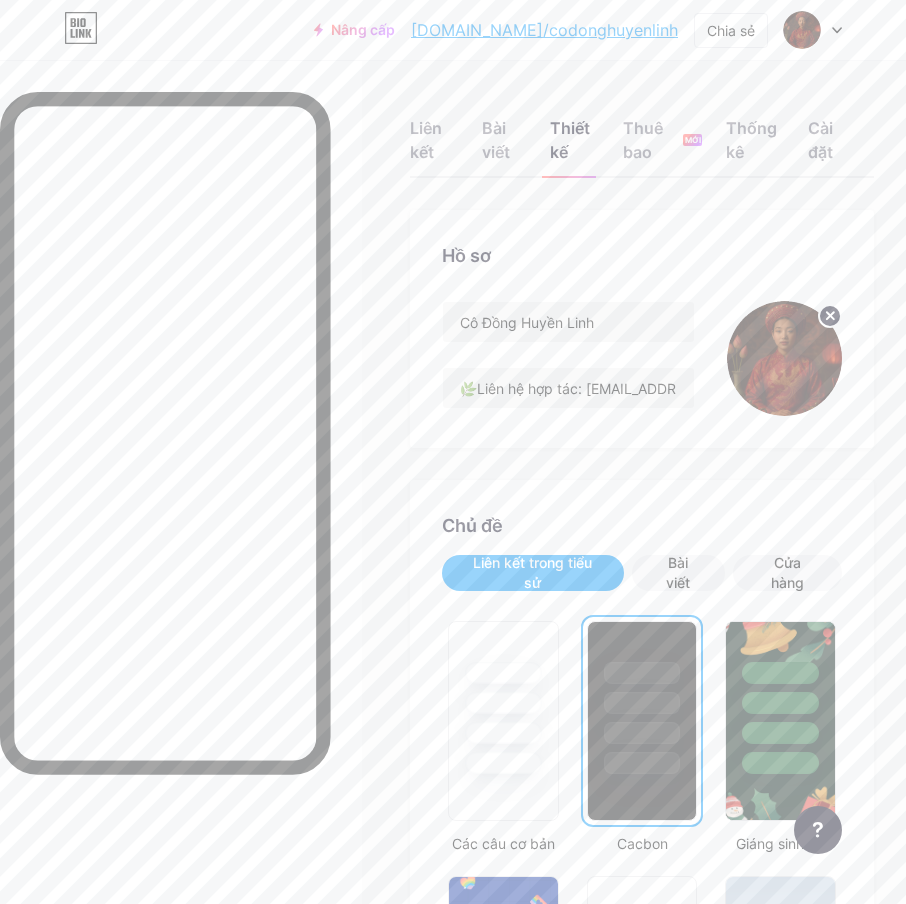 scroll, scrollTop: 300, scrollLeft: 0, axis: vertical 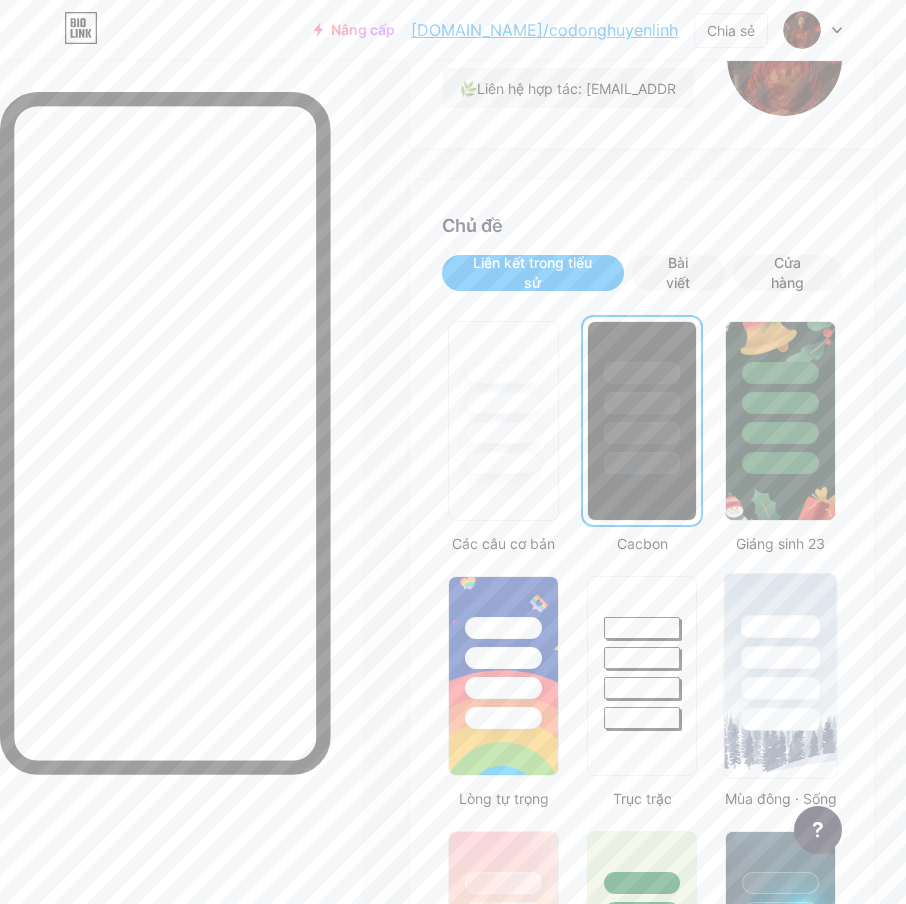 click at bounding box center (780, 688) 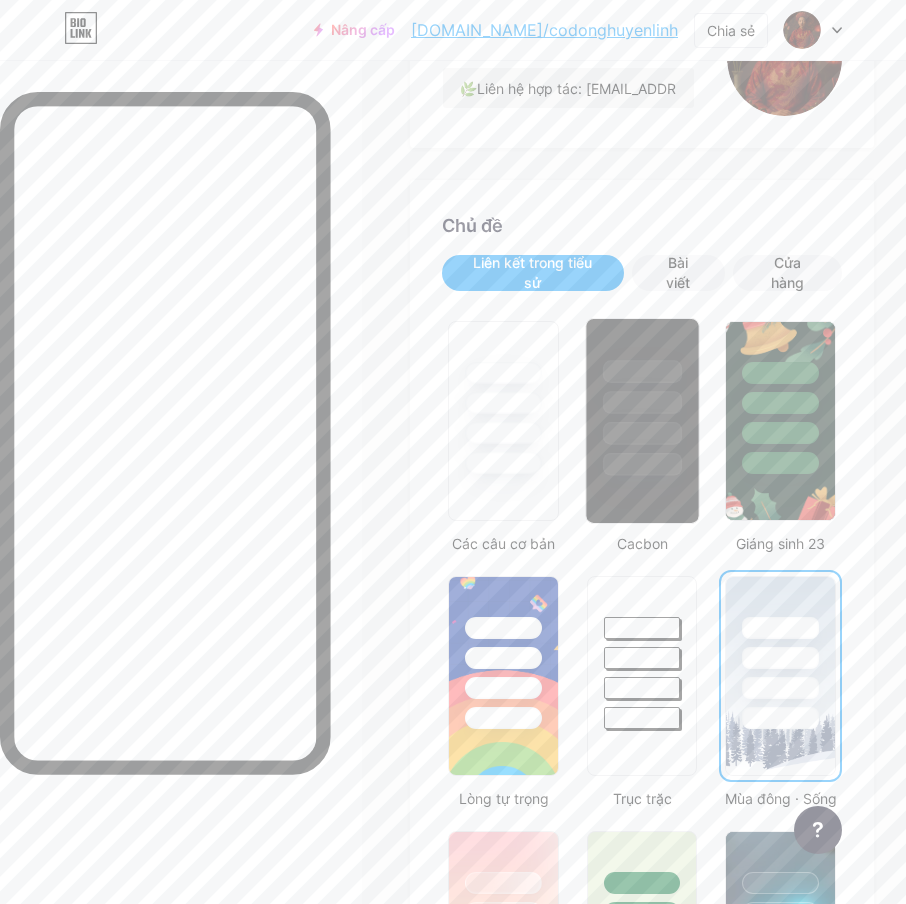 click at bounding box center [642, 464] 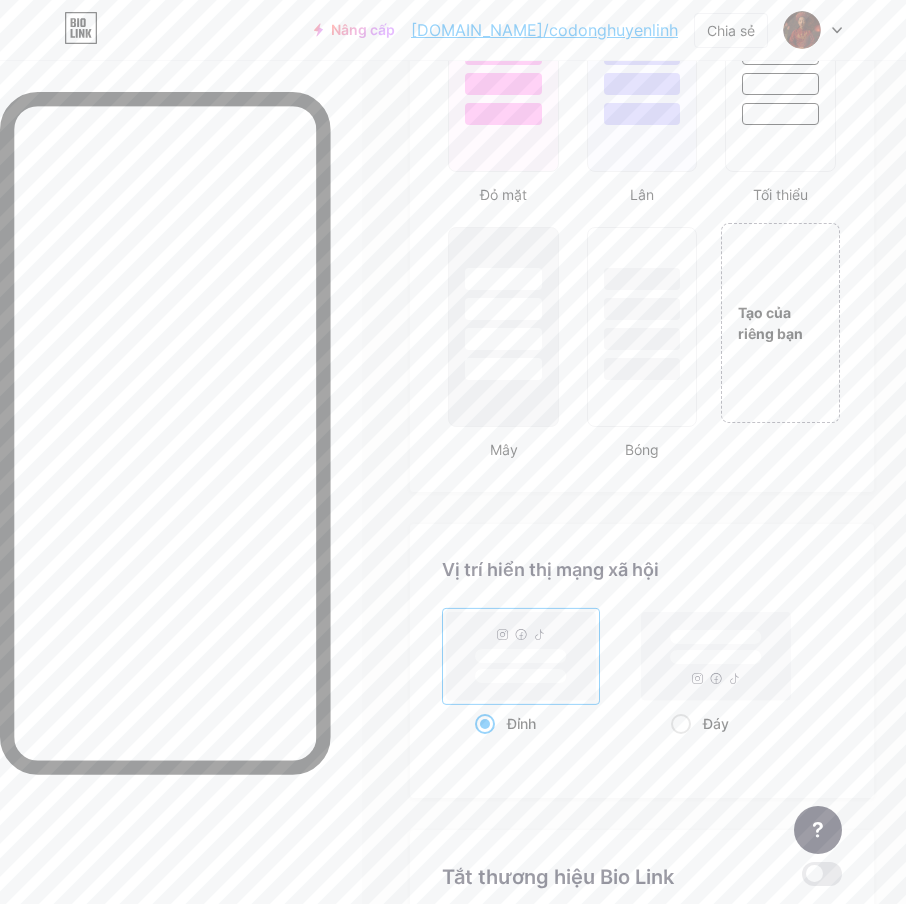 scroll, scrollTop: 2499, scrollLeft: 0, axis: vertical 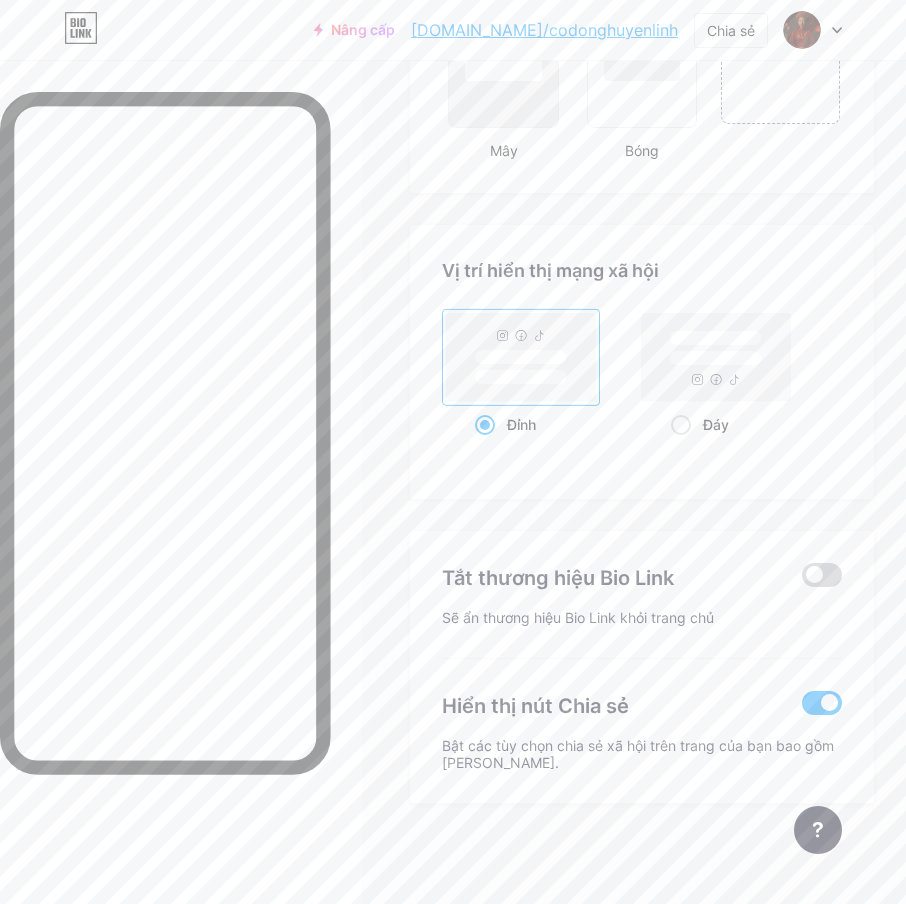 click at bounding box center (822, 575) 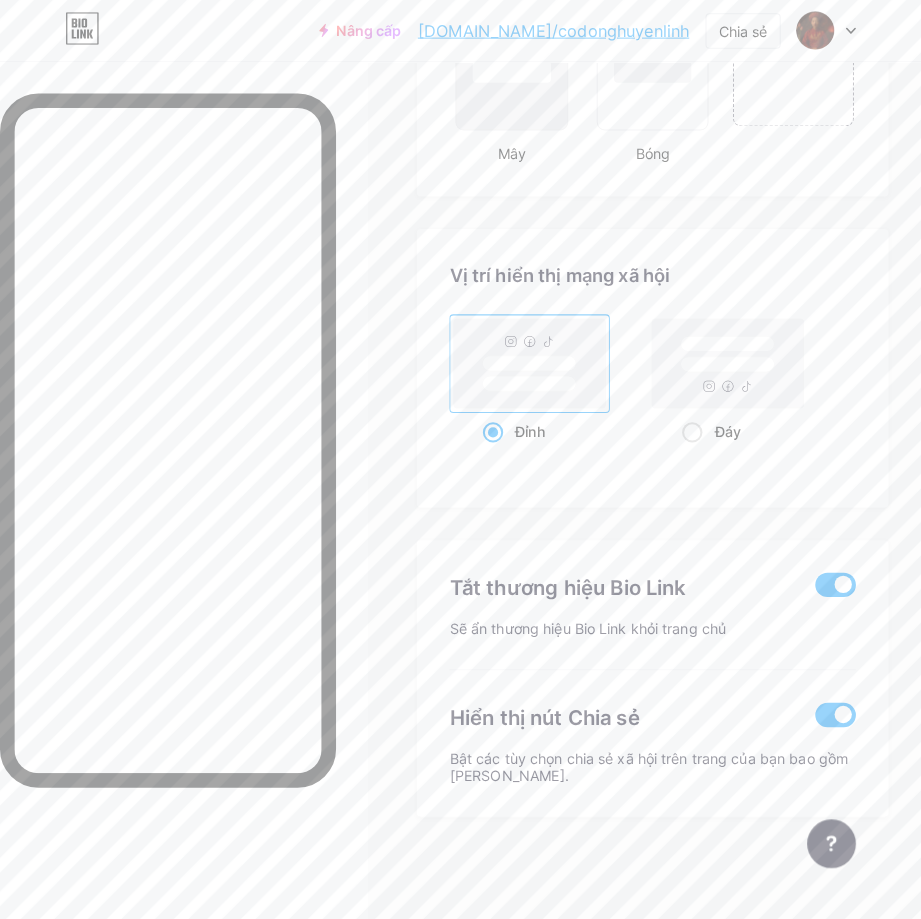 scroll, scrollTop: 2484, scrollLeft: 0, axis: vertical 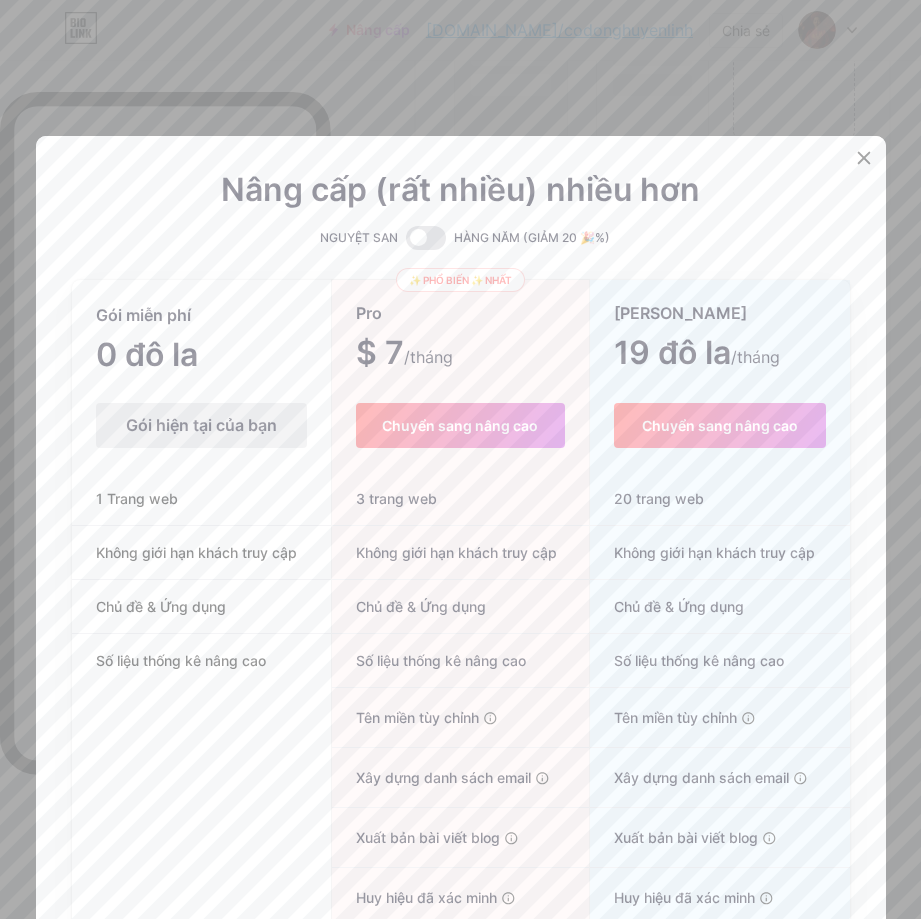 drag, startPoint x: 862, startPoint y: 160, endPoint x: 872, endPoint y: 153, distance: 12.206555 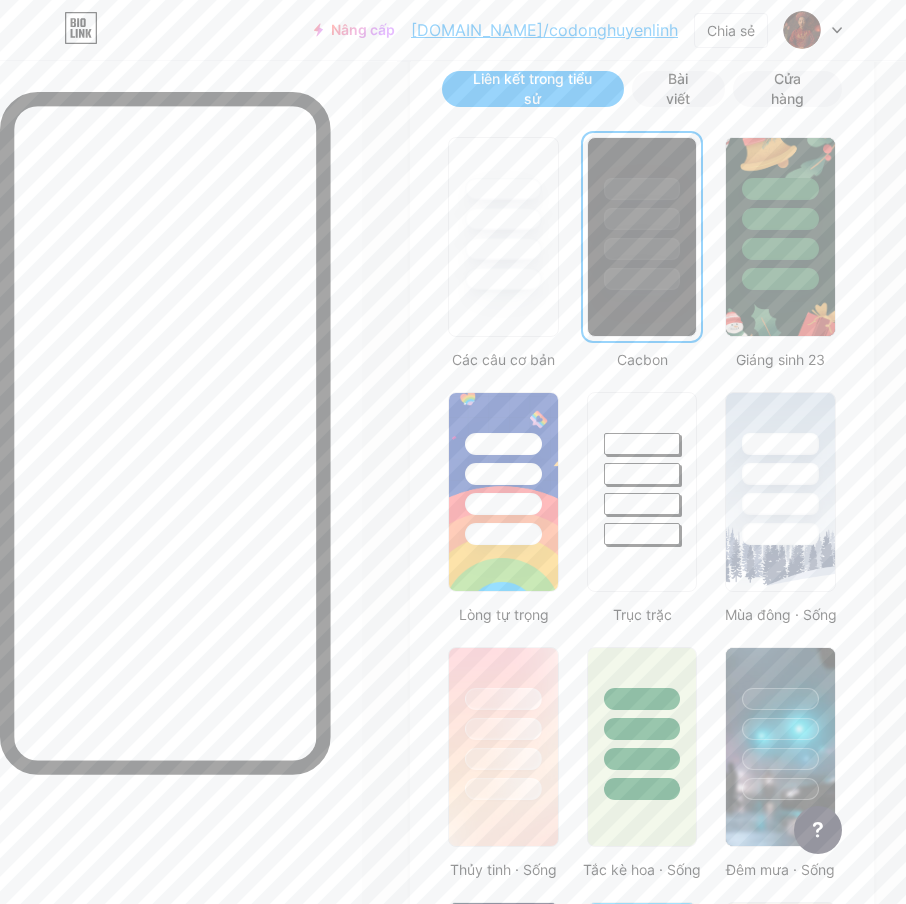 scroll, scrollTop: 0, scrollLeft: 0, axis: both 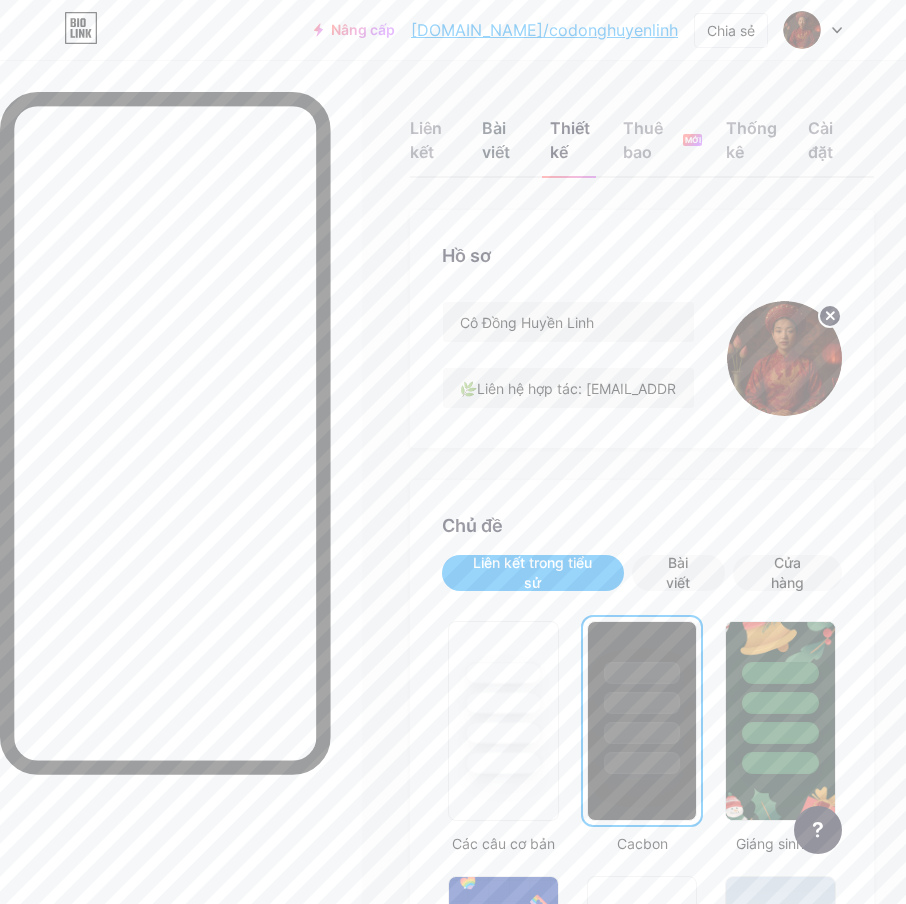 click on "Bài viết" at bounding box center [504, 146] 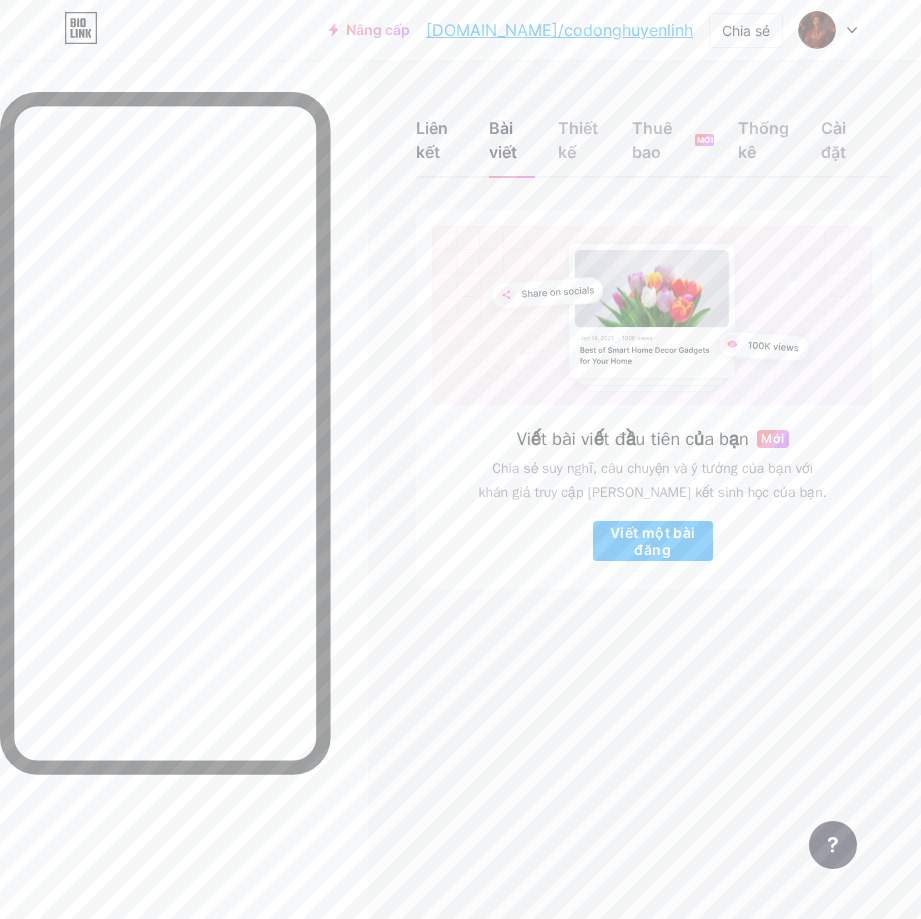 click on "Liên kết" at bounding box center [440, 146] 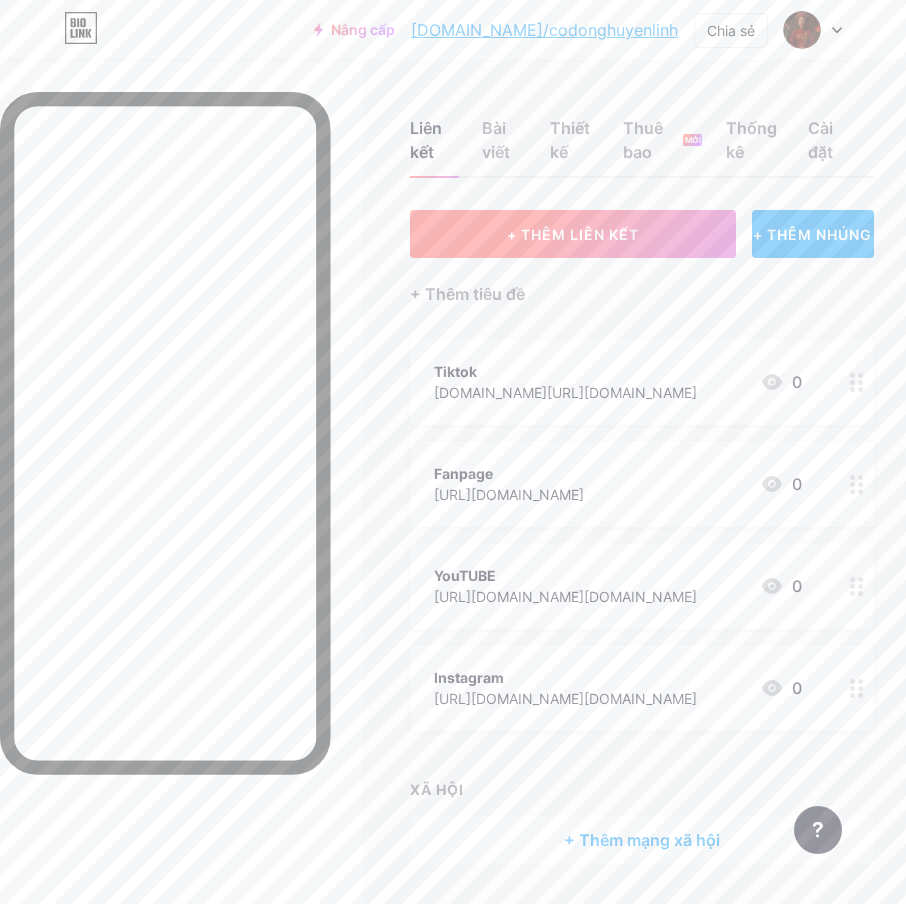 click on "+ THÊM LIÊN KẾT" at bounding box center [573, 234] 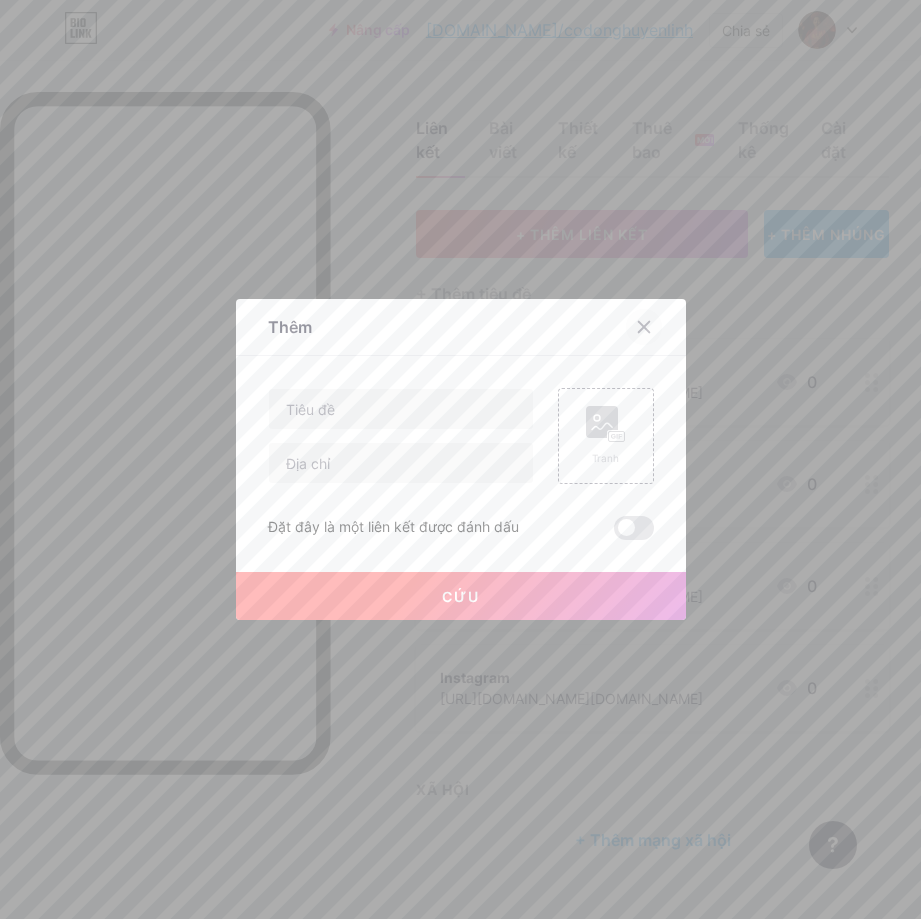 click 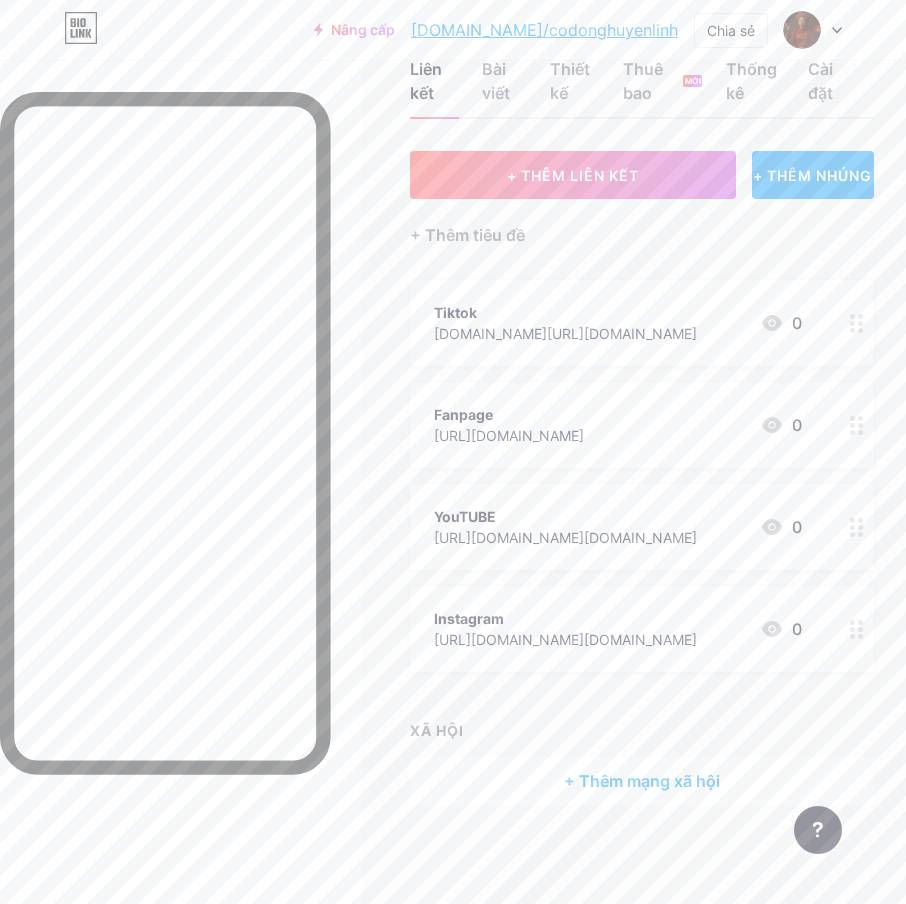scroll, scrollTop: 0, scrollLeft: 0, axis: both 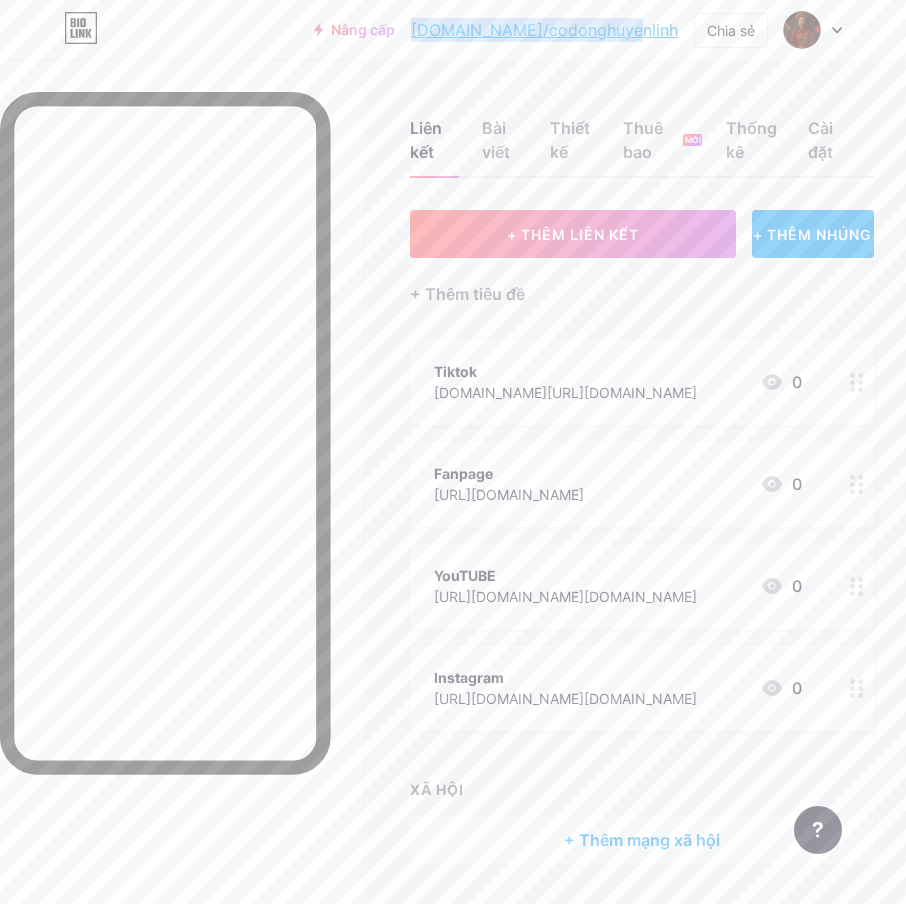 drag, startPoint x: 680, startPoint y: 32, endPoint x: 486, endPoint y: 32, distance: 194 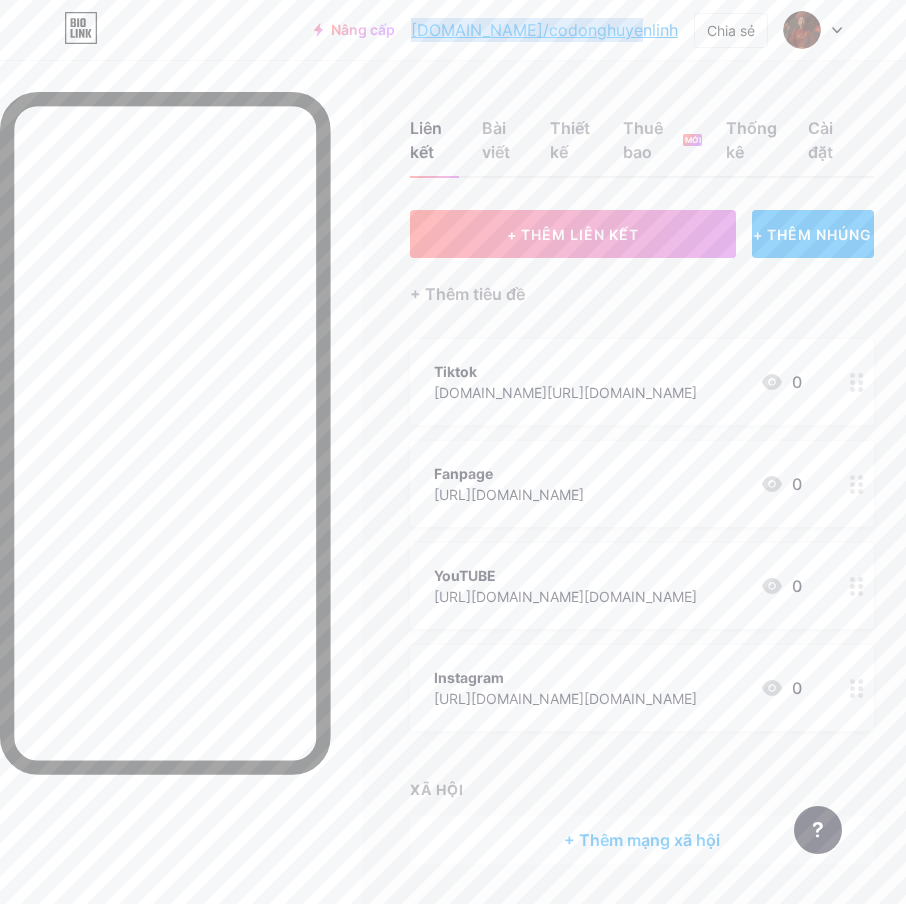 click on "Nâng cấp   [DOMAIN_NAME]/codong...   [DOMAIN_NAME]/codonghuyenlinh   Chia sẻ               Switch accounts     [PERSON_NAME]   [DOMAIN_NAME]/codonghuyenlinh       + Add a new page        Account settings   Logout" at bounding box center (578, 30) 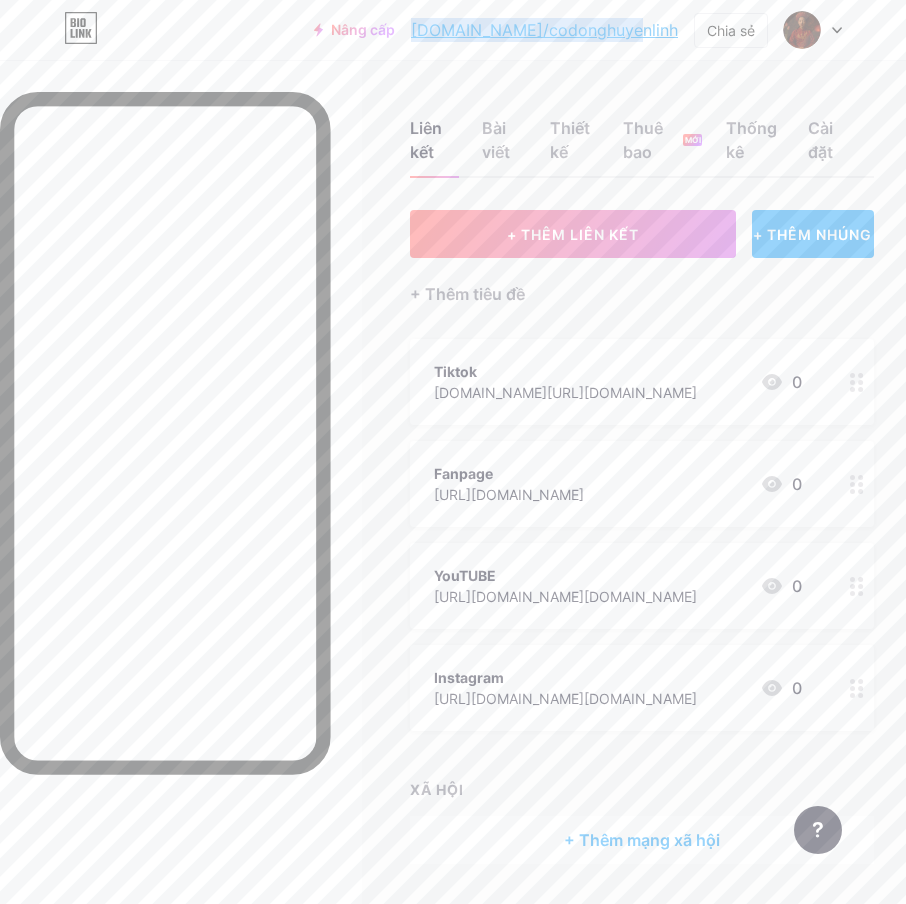 copy on "[DOMAIN_NAME]/codonghuyenlinh" 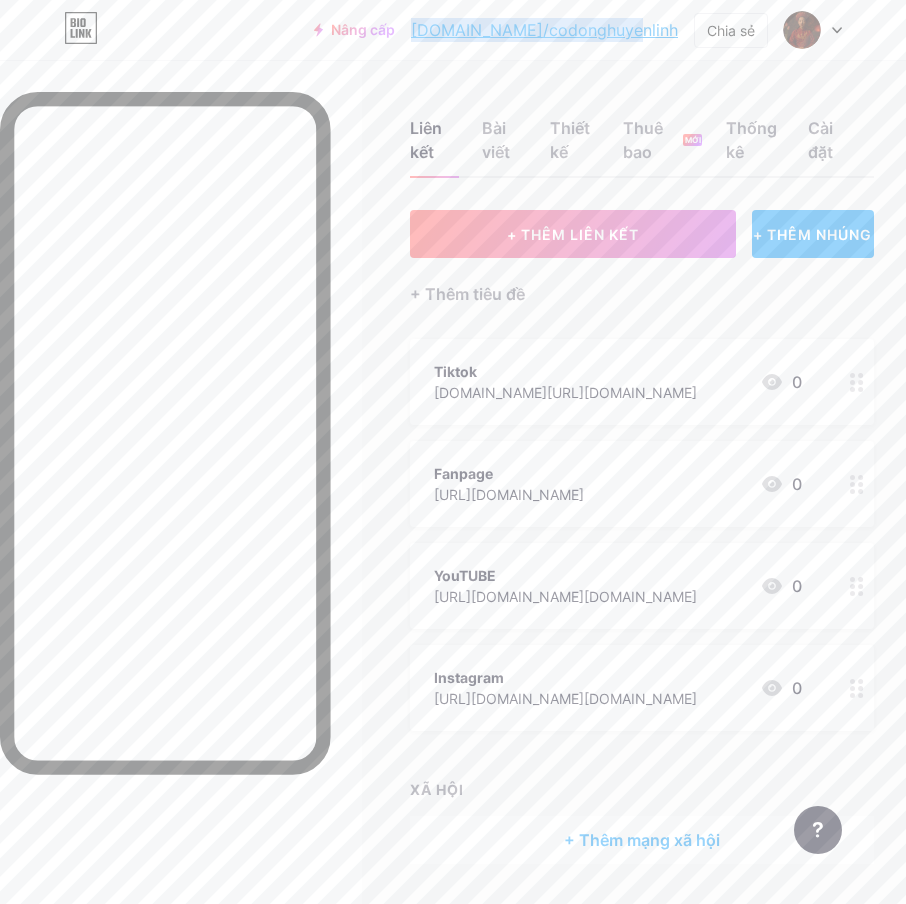 click 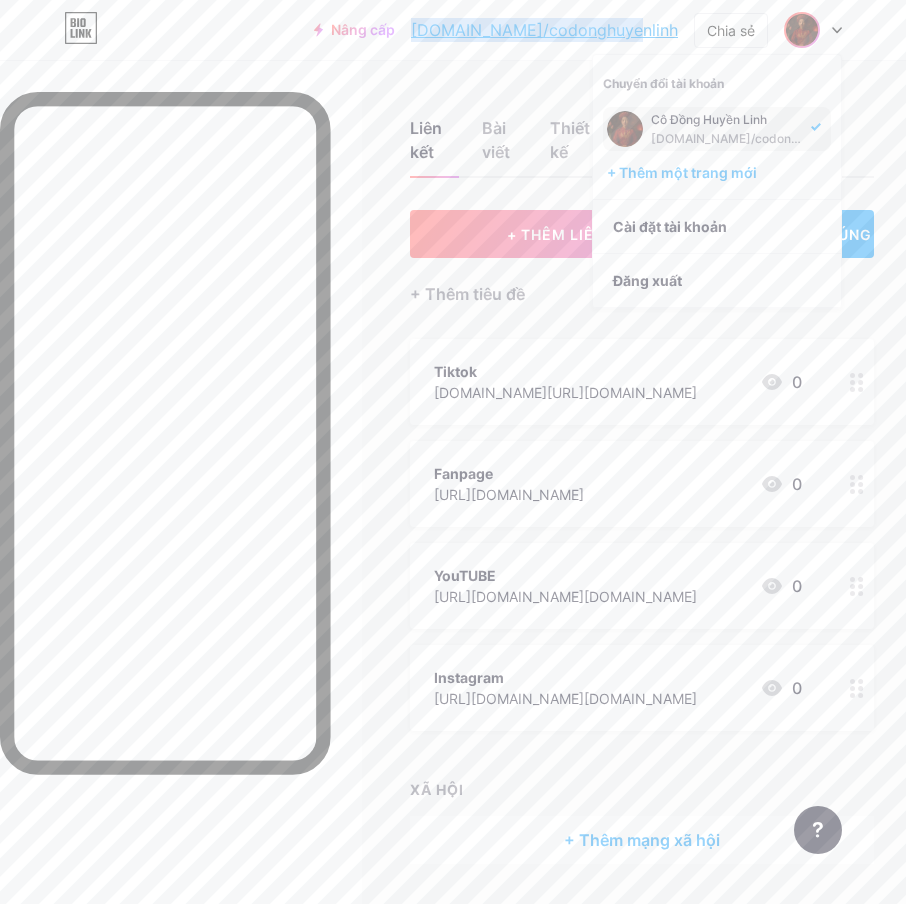 click 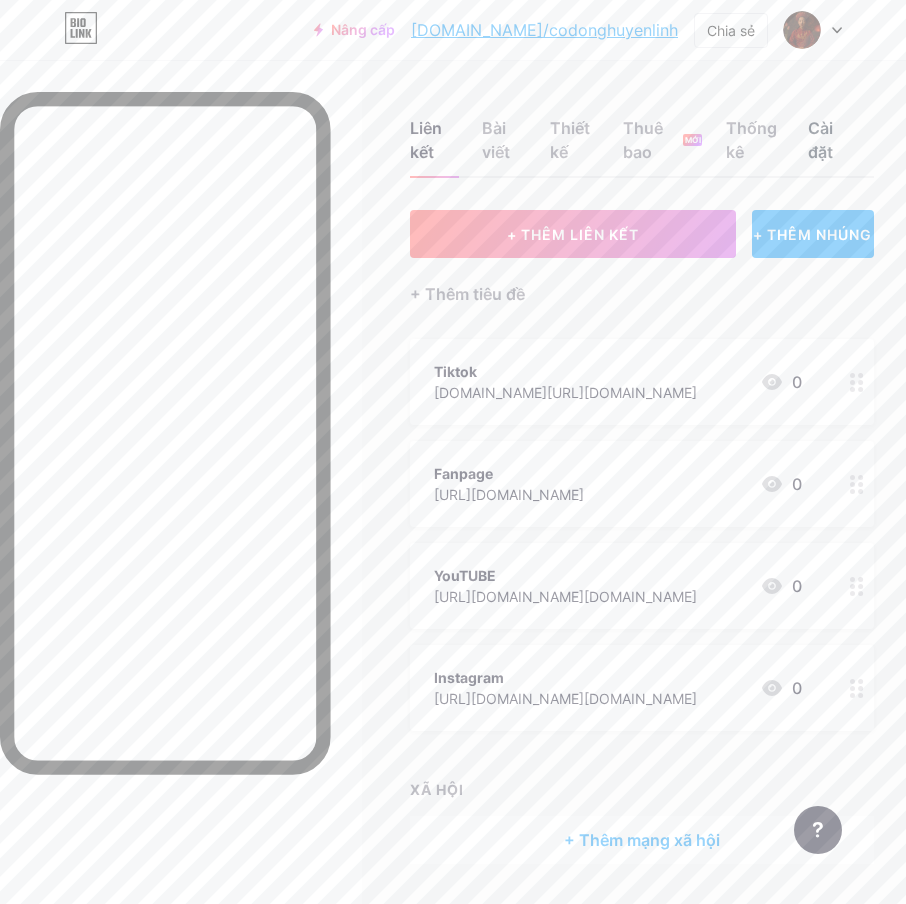 click on "Cài đặt" at bounding box center [829, 146] 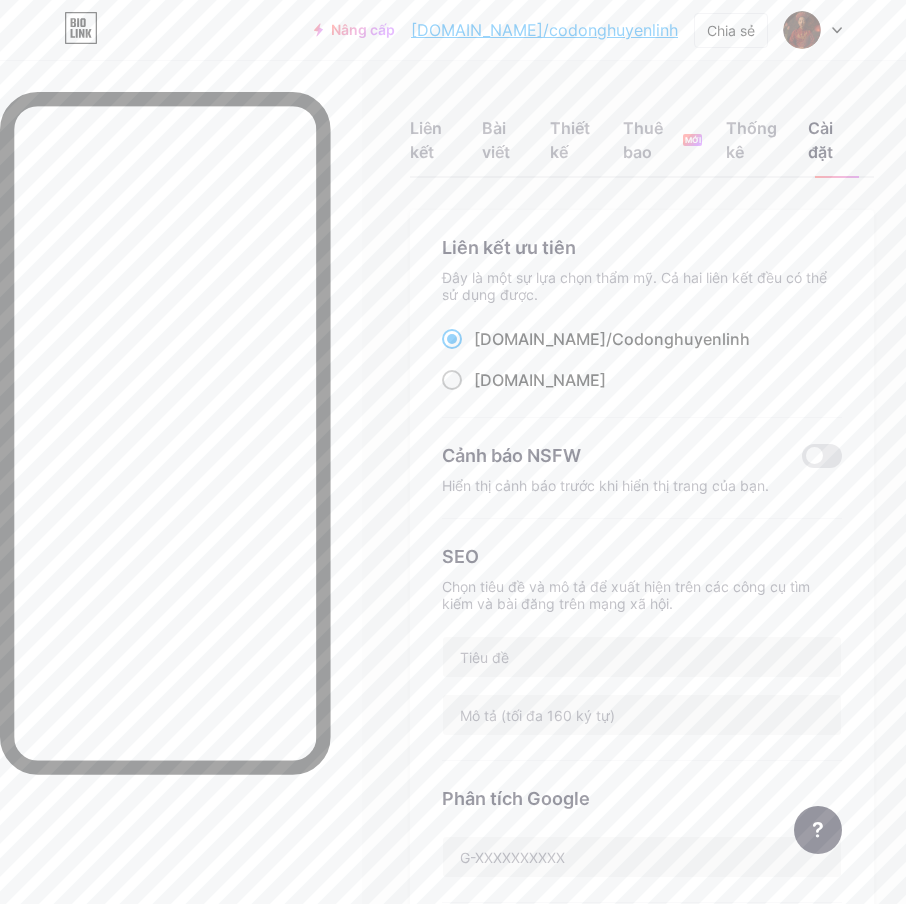 click on "[DOMAIN_NAME]" at bounding box center (540, 380) 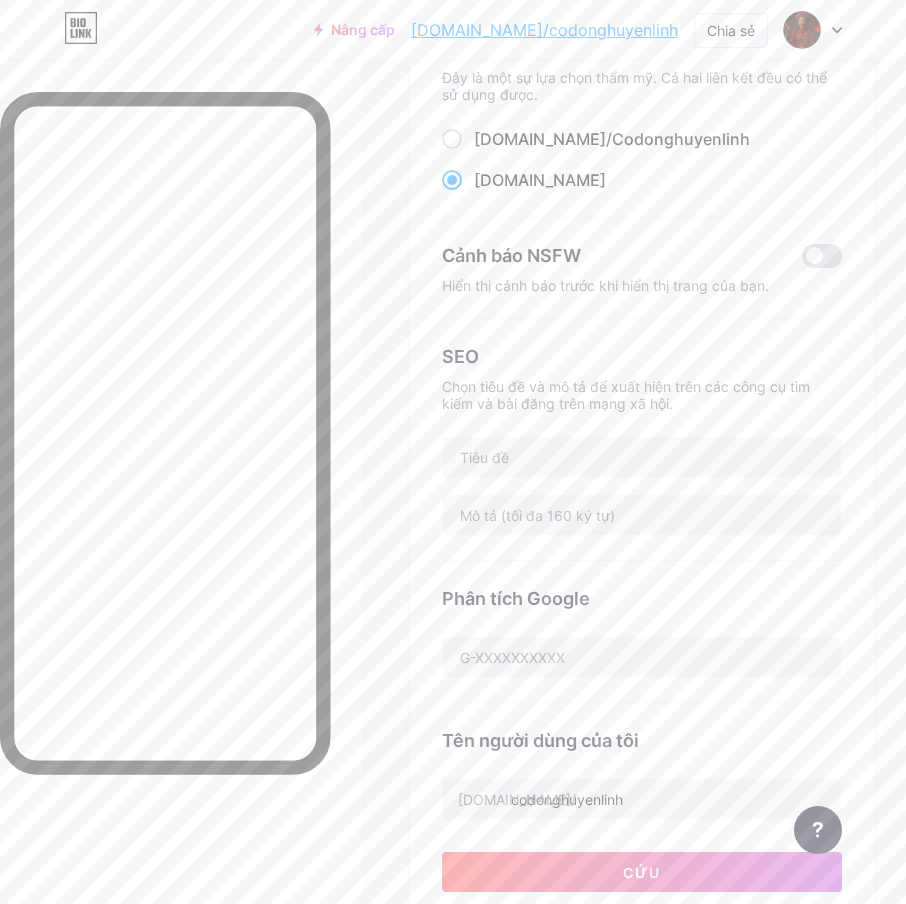 scroll, scrollTop: 0, scrollLeft: 0, axis: both 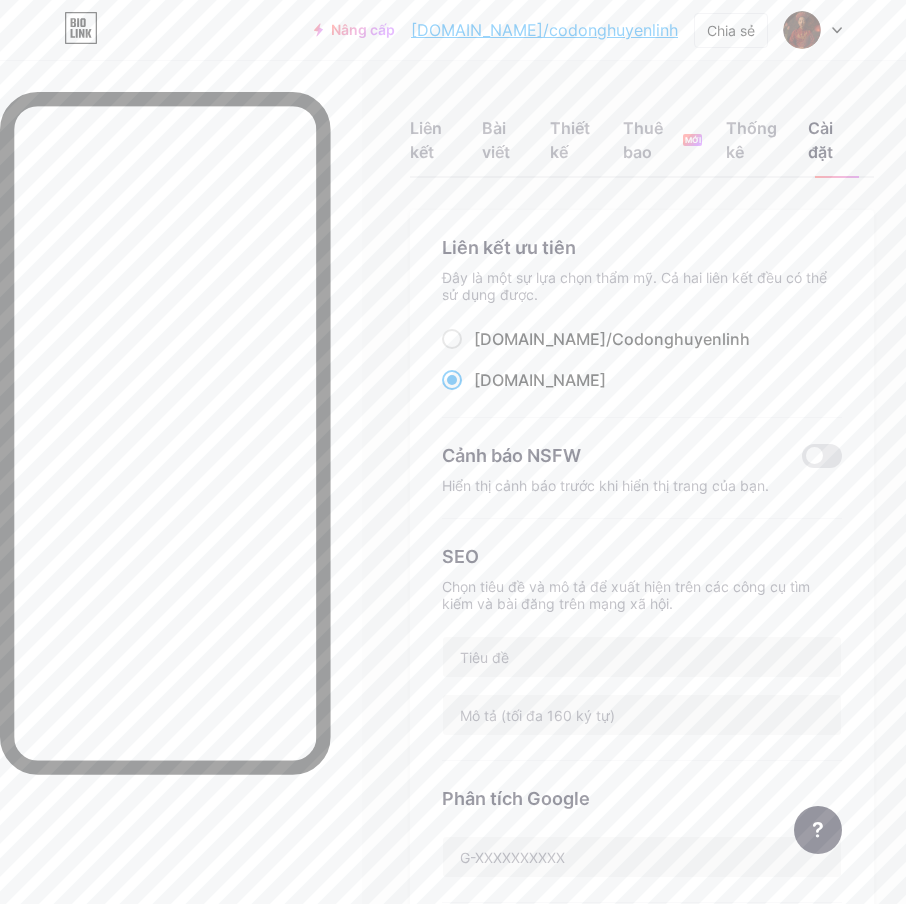 click on "[DOMAIN_NAME]" at bounding box center [540, 380] 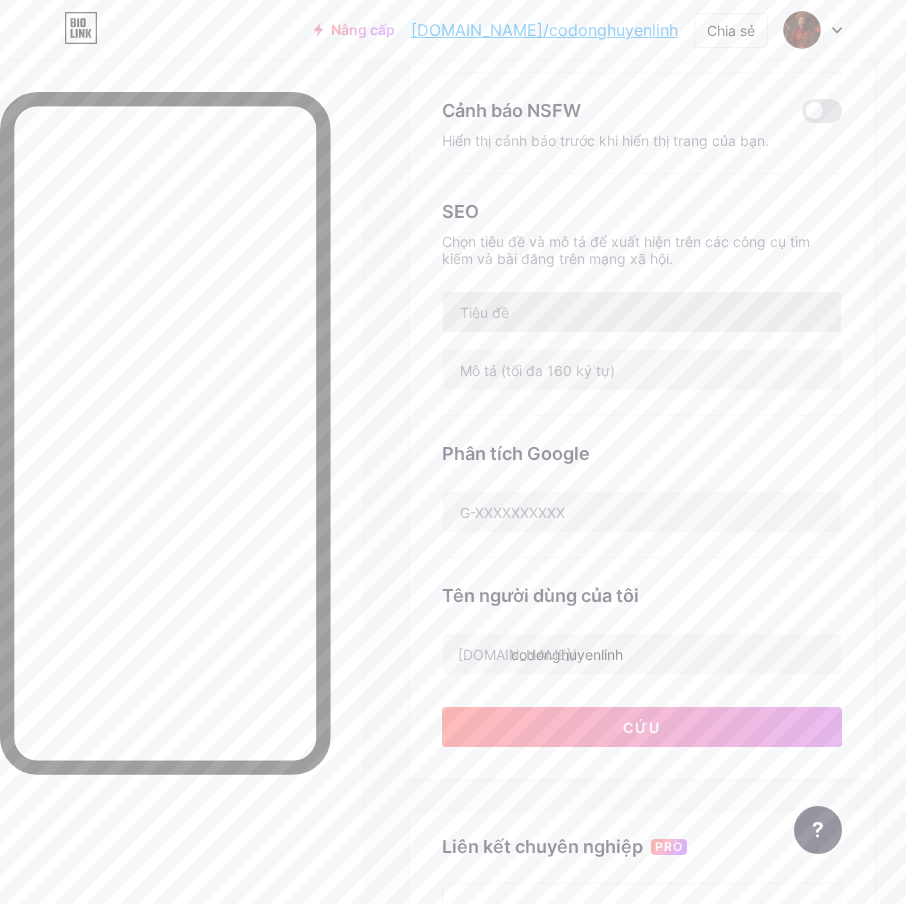 scroll, scrollTop: 0, scrollLeft: 0, axis: both 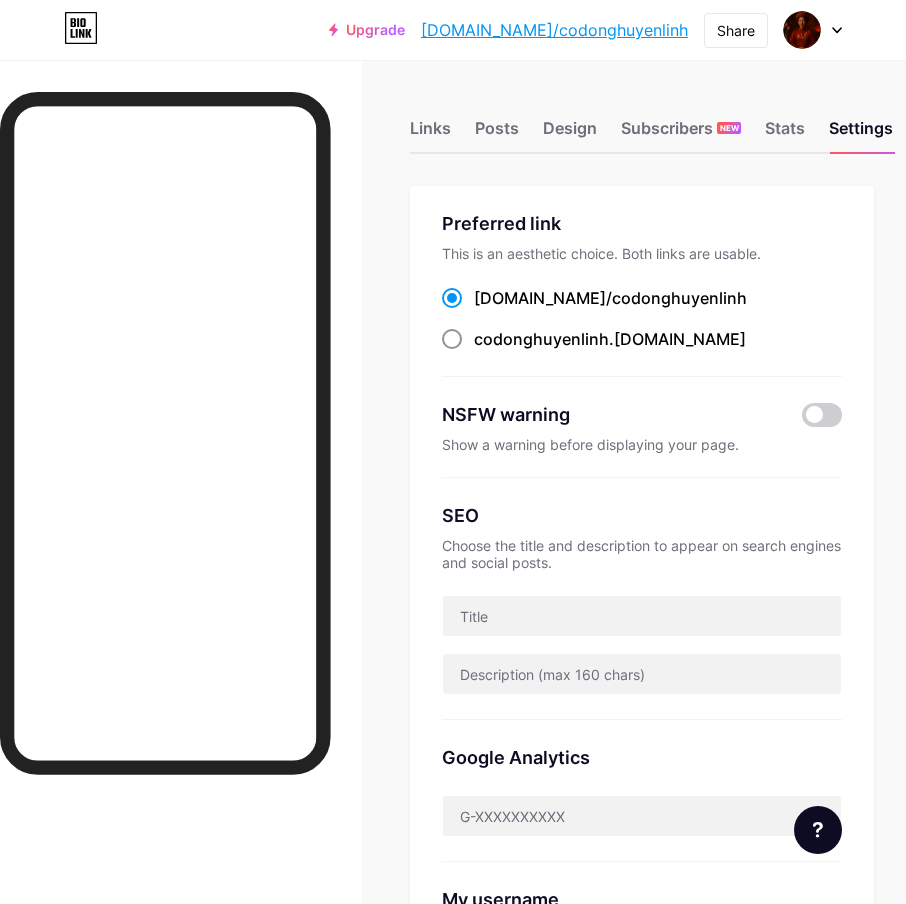 click at bounding box center [452, 339] 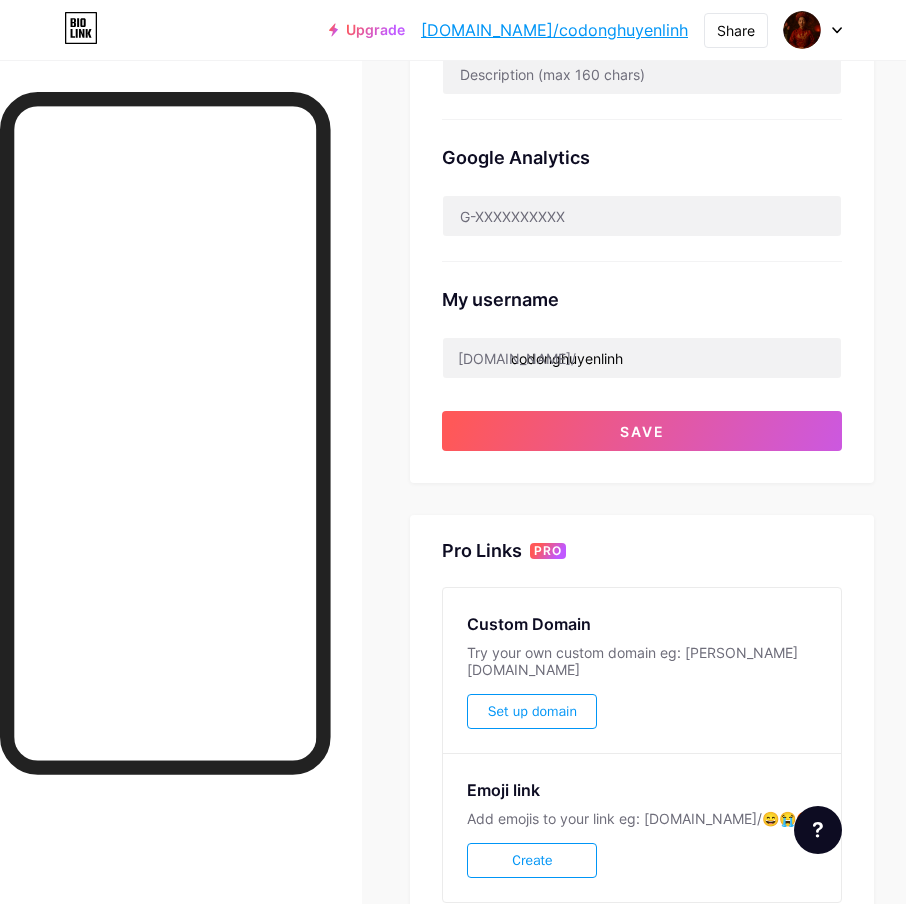 scroll, scrollTop: 749, scrollLeft: 0, axis: vertical 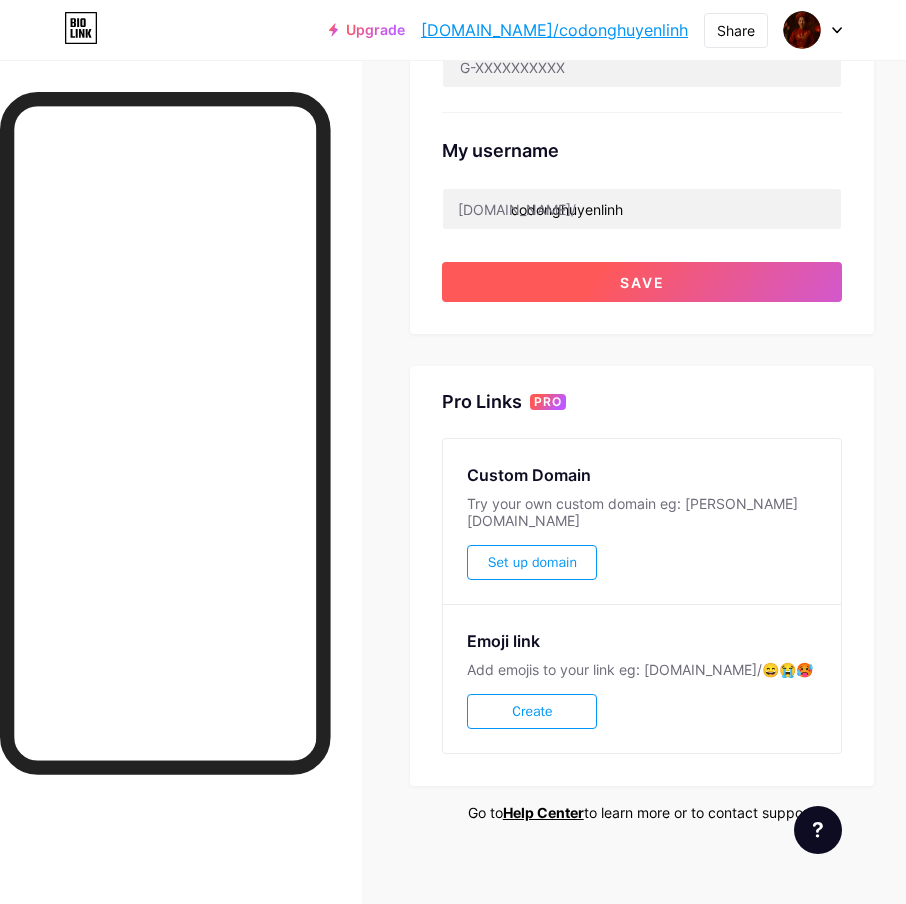 click on "Save" at bounding box center (642, 282) 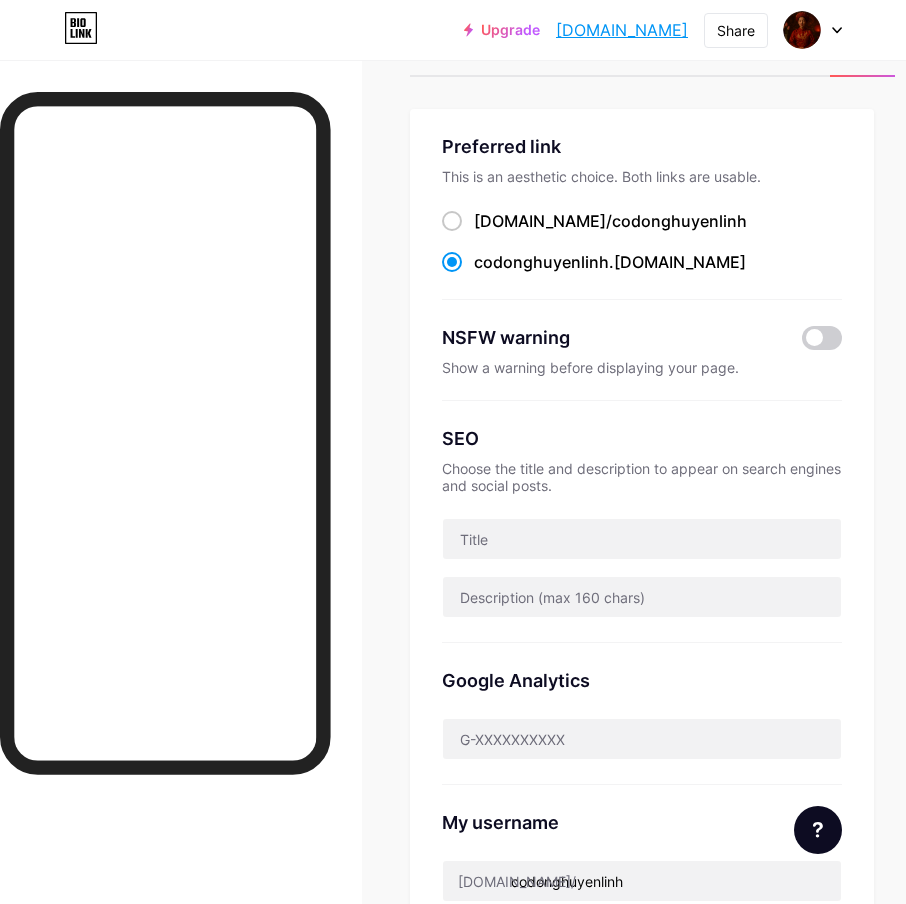 scroll, scrollTop: 0, scrollLeft: 0, axis: both 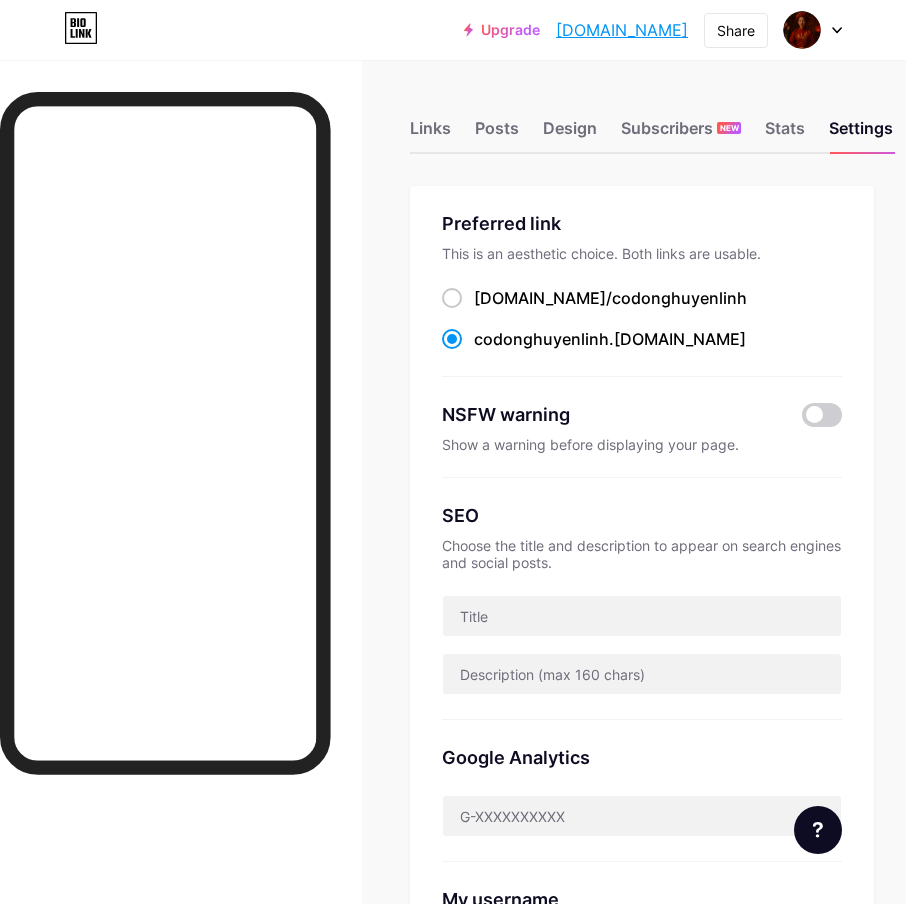 drag, startPoint x: 693, startPoint y: 38, endPoint x: 507, endPoint y: 47, distance: 186.21762 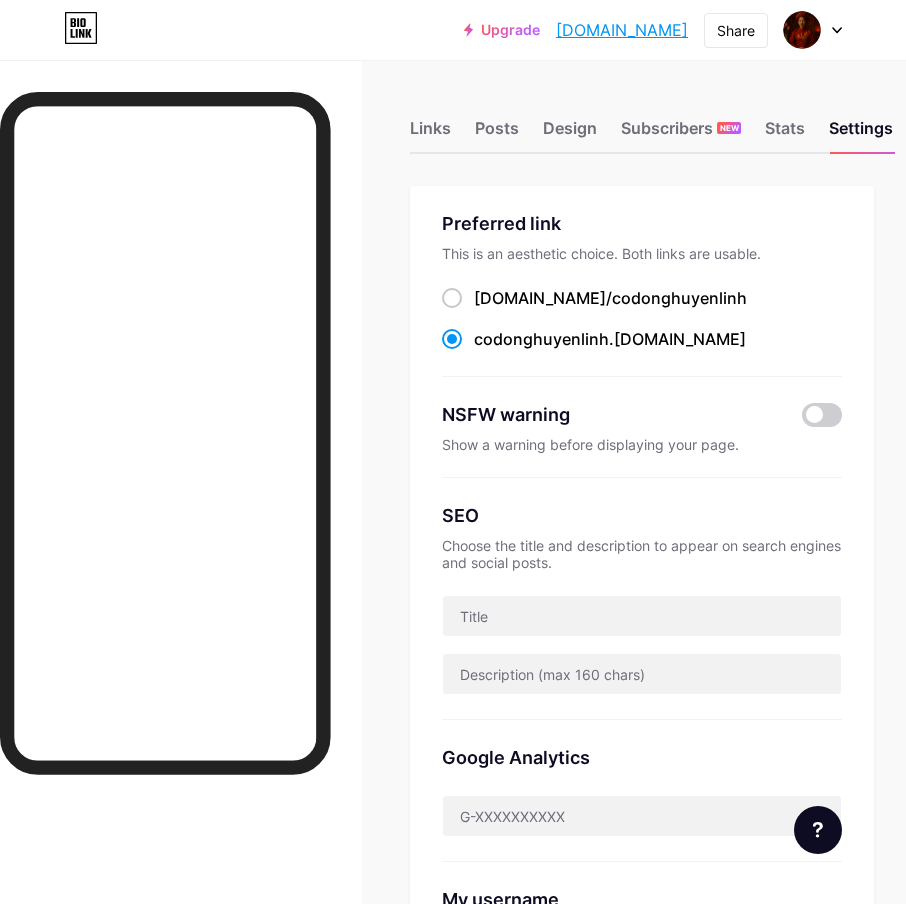drag, startPoint x: 693, startPoint y: 34, endPoint x: 504, endPoint y: 36, distance: 189.01057 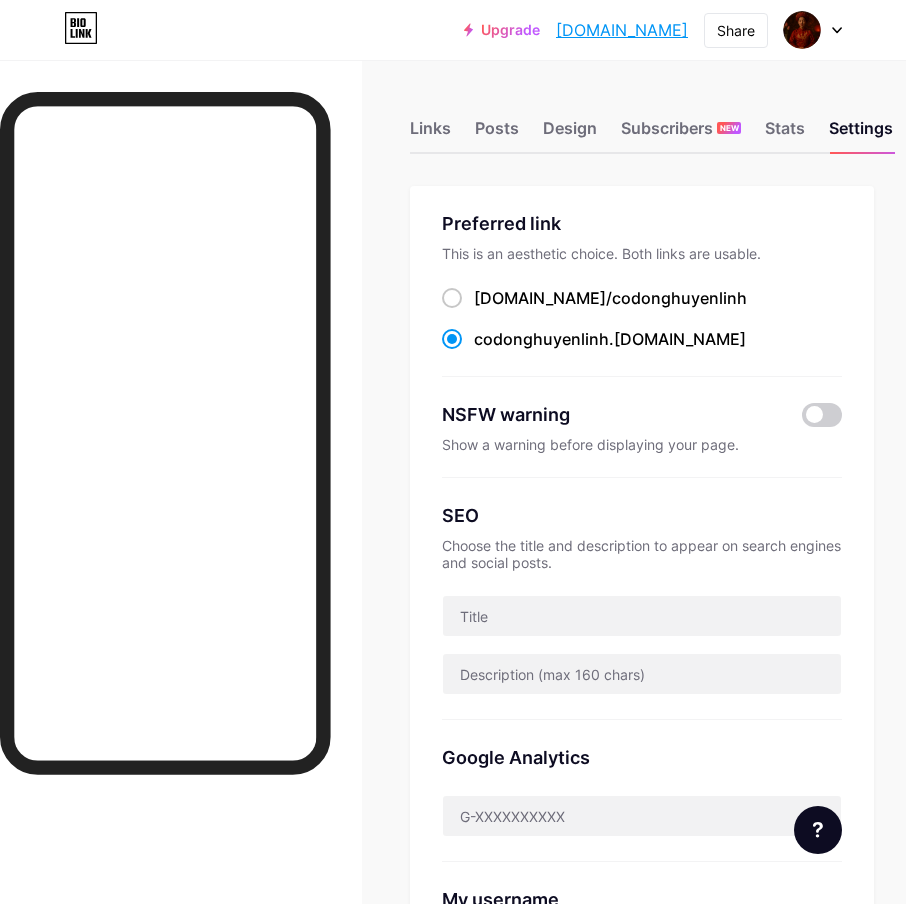 click on "Upgrade   codonghuyenlinh...   codonghuyenlinh.bio.link   Share               Switch accounts     Cô Đồng Huyền Linh   bio.link/codonghuyenlinh       + Add a new page        Account settings   Logout" at bounding box center [653, 30] 